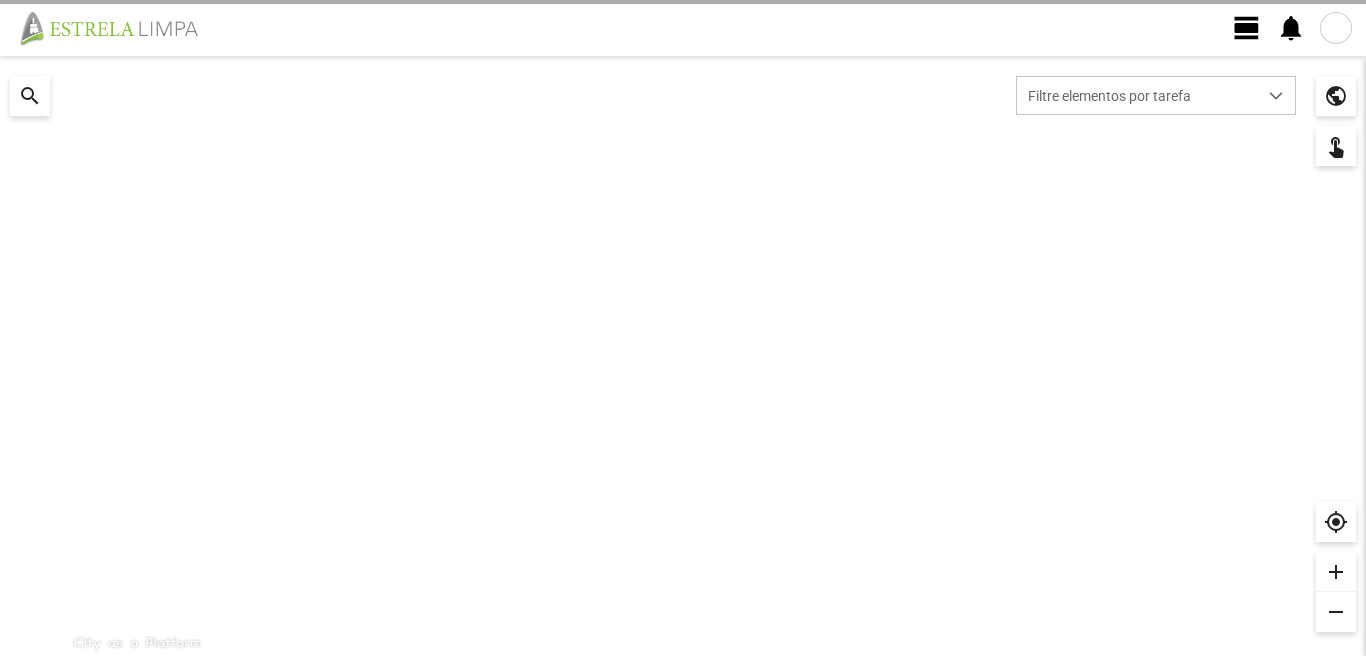 scroll, scrollTop: 0, scrollLeft: 0, axis: both 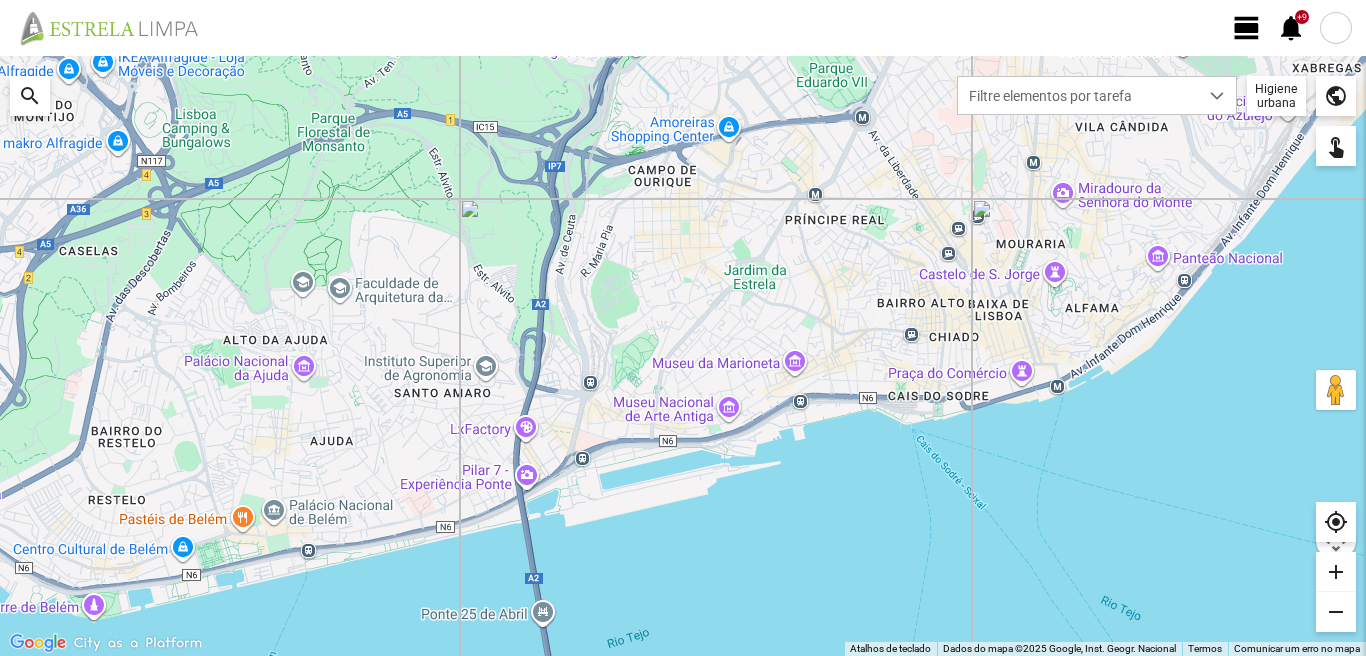click on "view_day" at bounding box center (1247, 28) 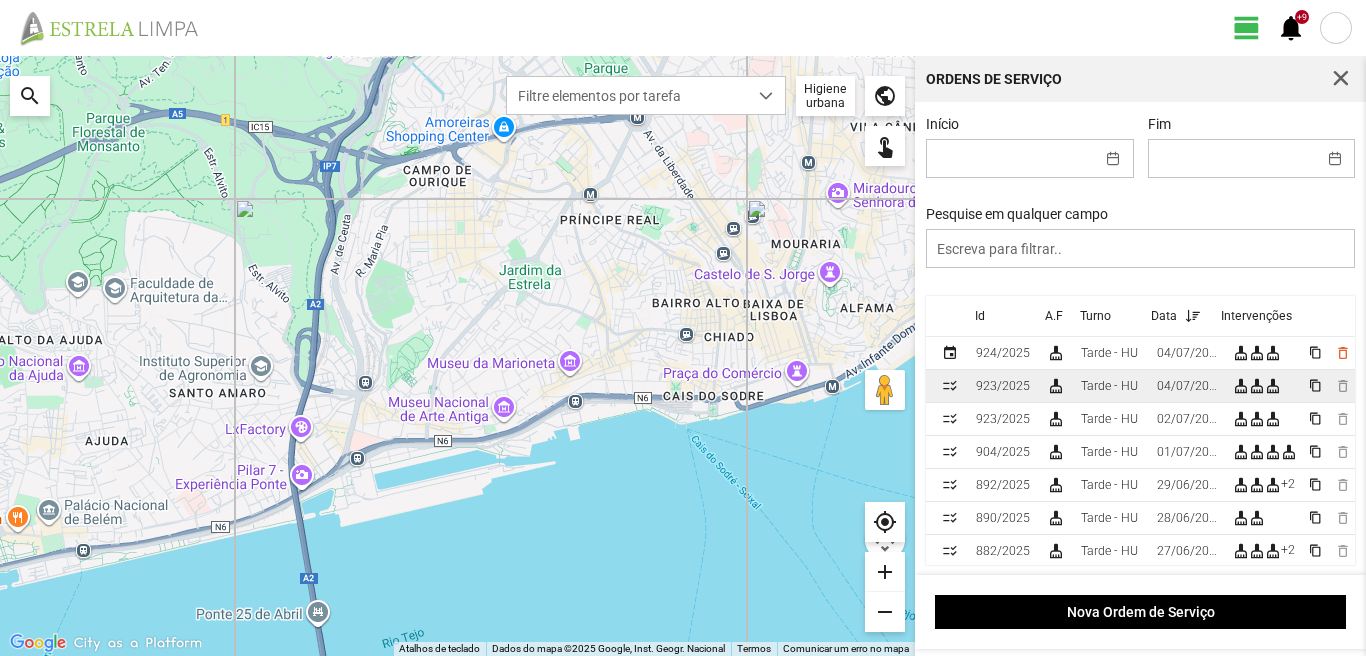 click on "04/07/2025" at bounding box center (1003, 353) 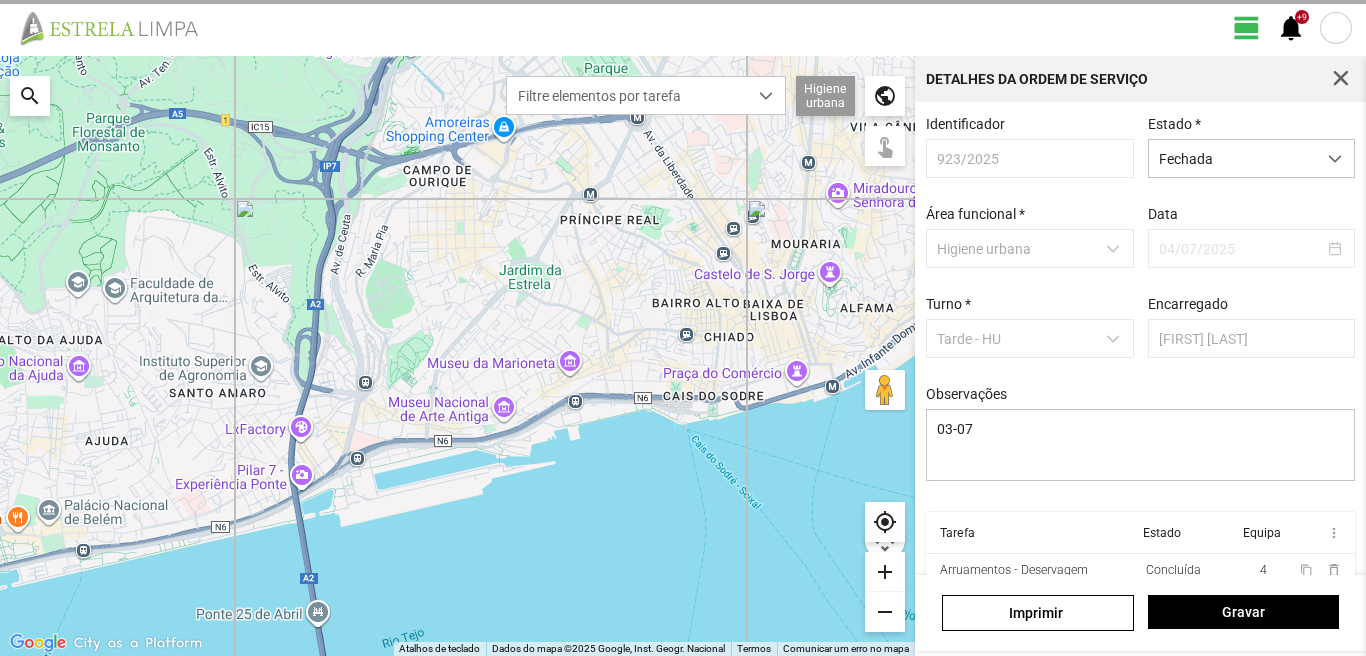 scroll, scrollTop: 85, scrollLeft: 0, axis: vertical 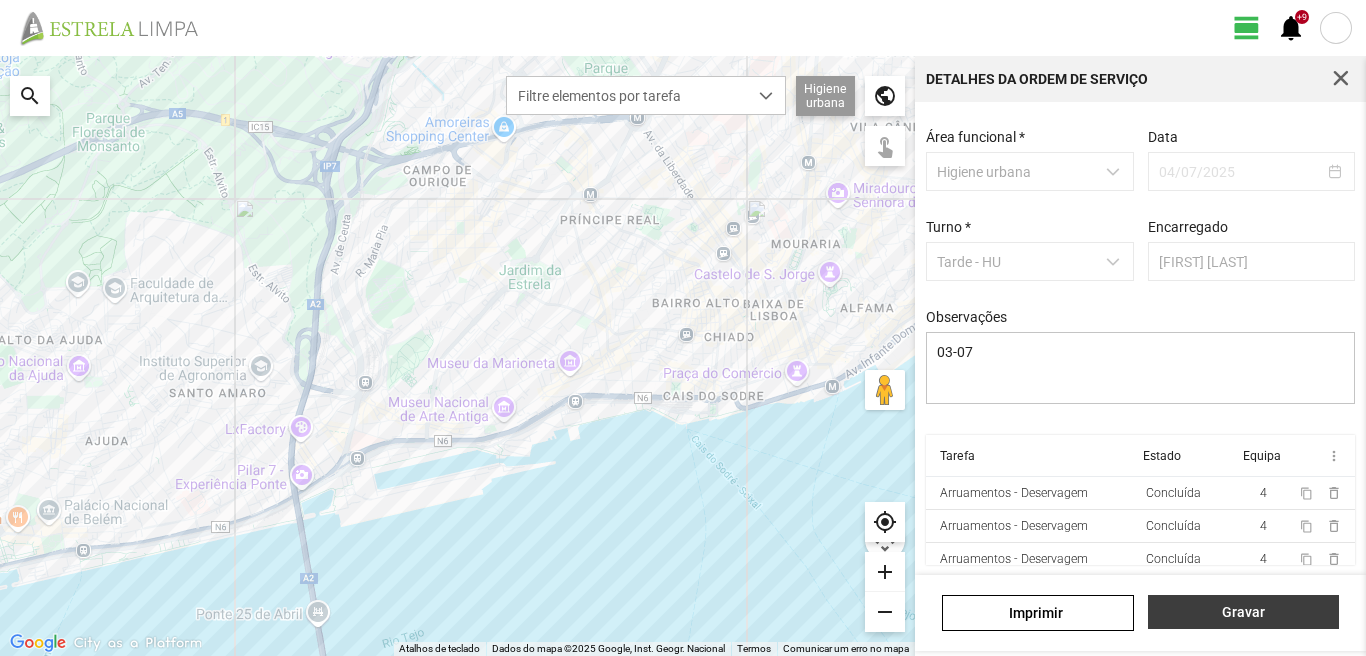 click on "Gravar" at bounding box center (1243, 612) 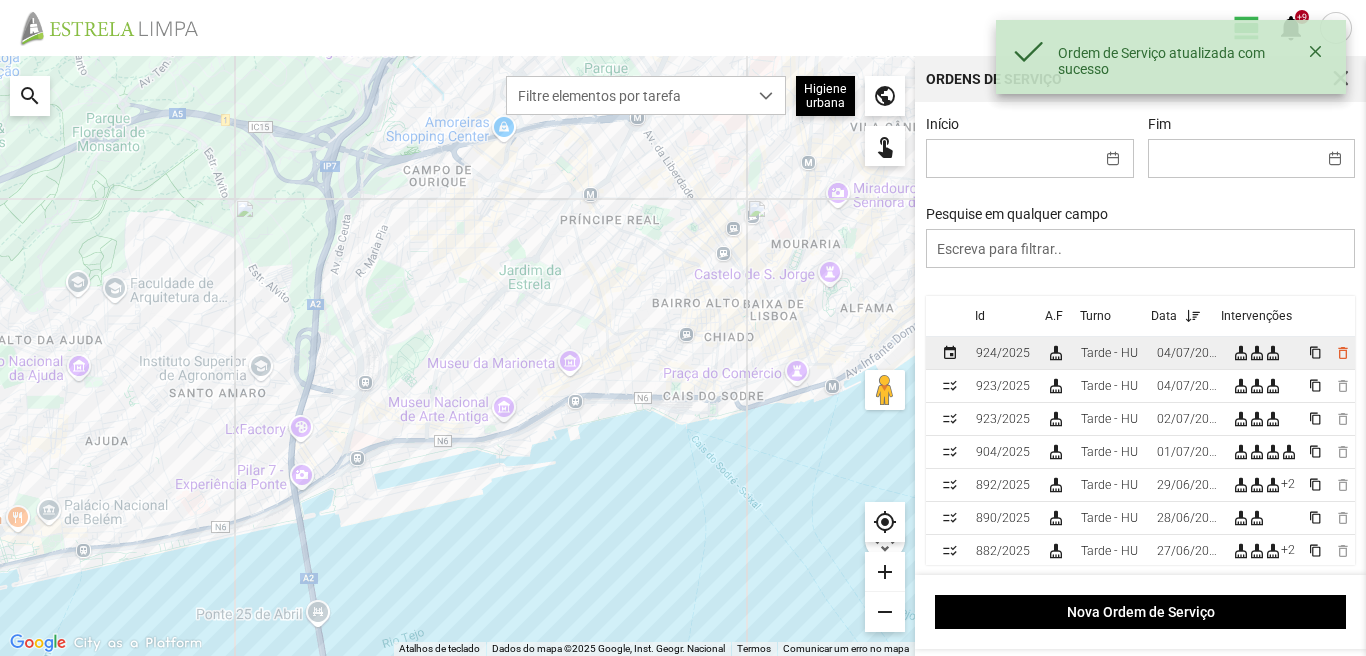 click on "04/07/2025" at bounding box center (1003, 353) 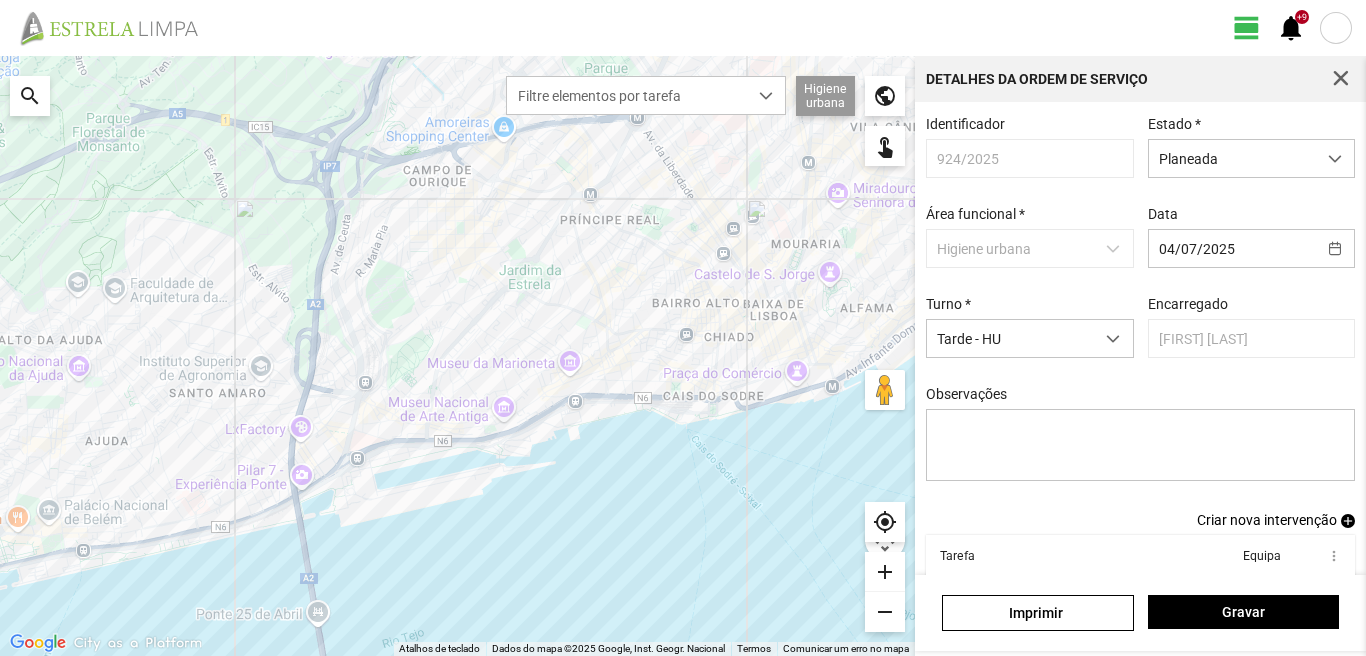 scroll, scrollTop: 109, scrollLeft: 0, axis: vertical 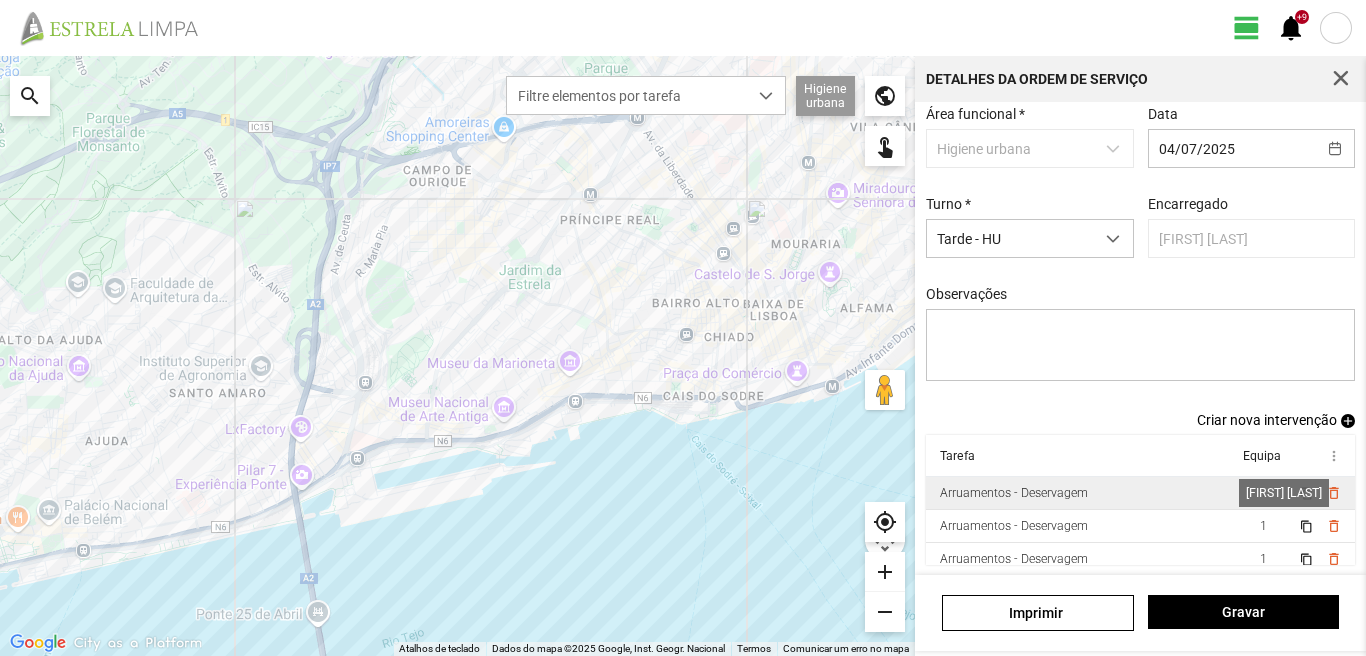 click on "1" at bounding box center [1263, 493] 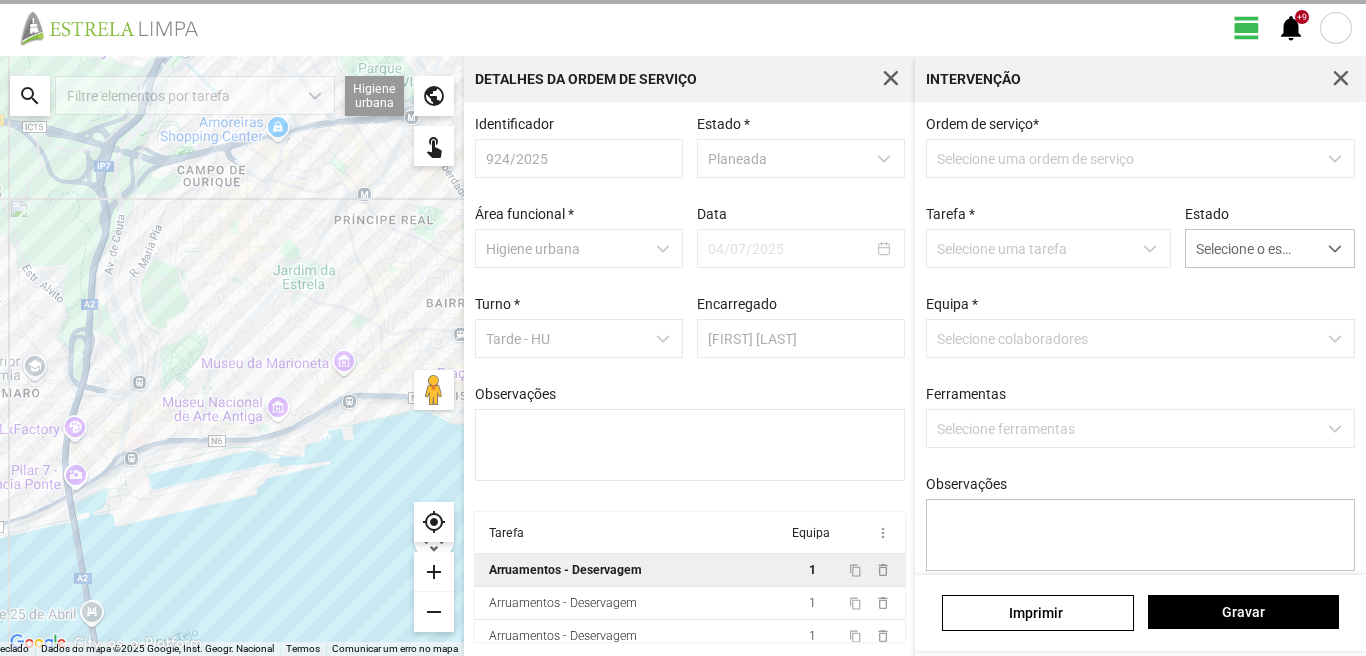 scroll, scrollTop: 4, scrollLeft: 0, axis: vertical 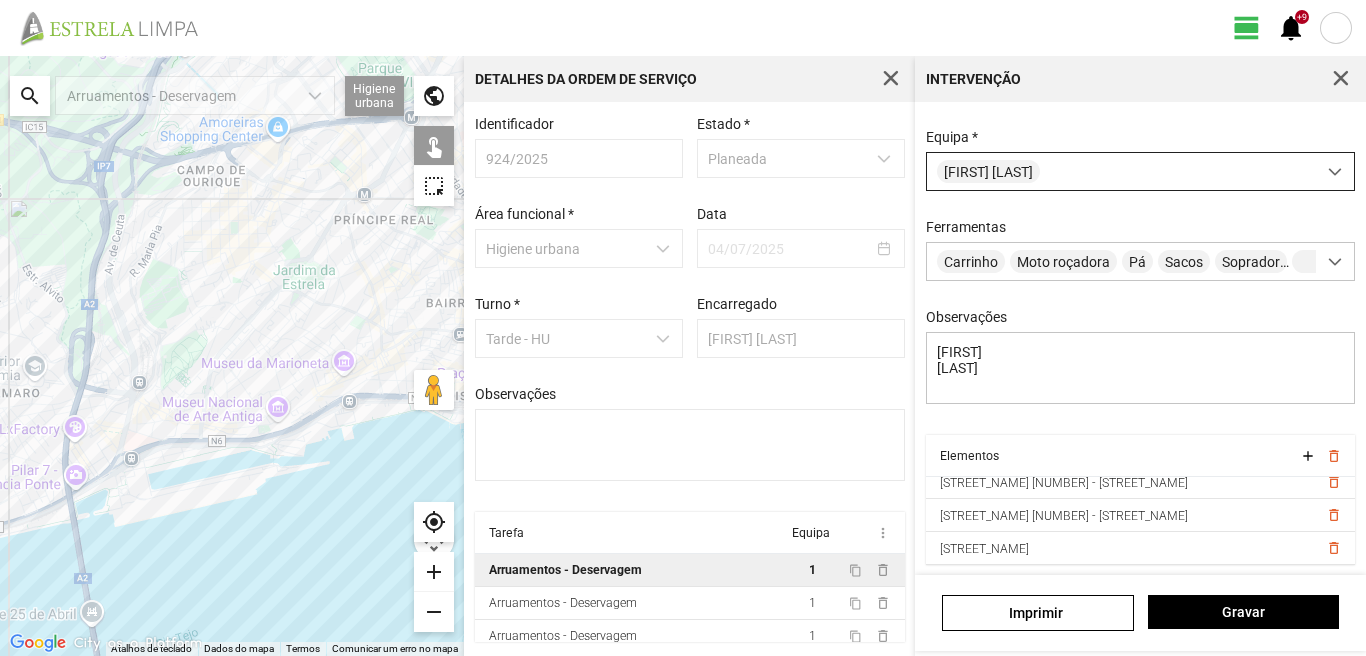 click at bounding box center [1335, 172] 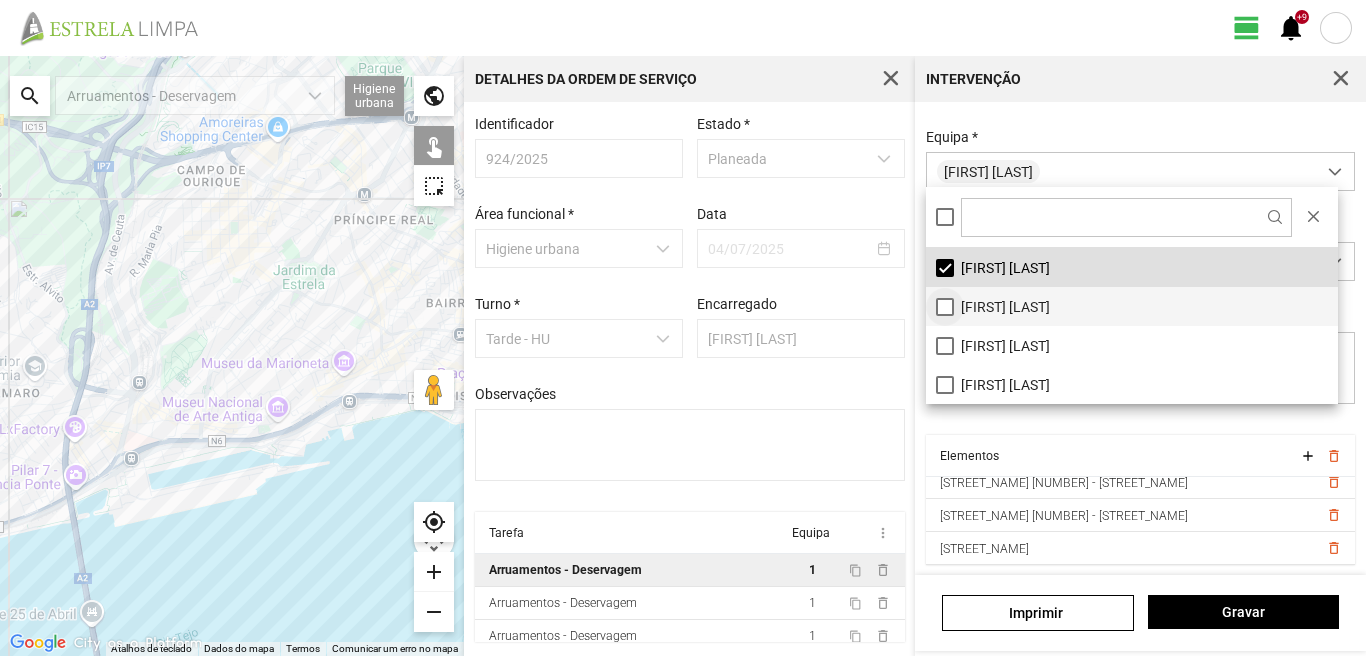 click on "Filipe Gil" at bounding box center (1132, 306) 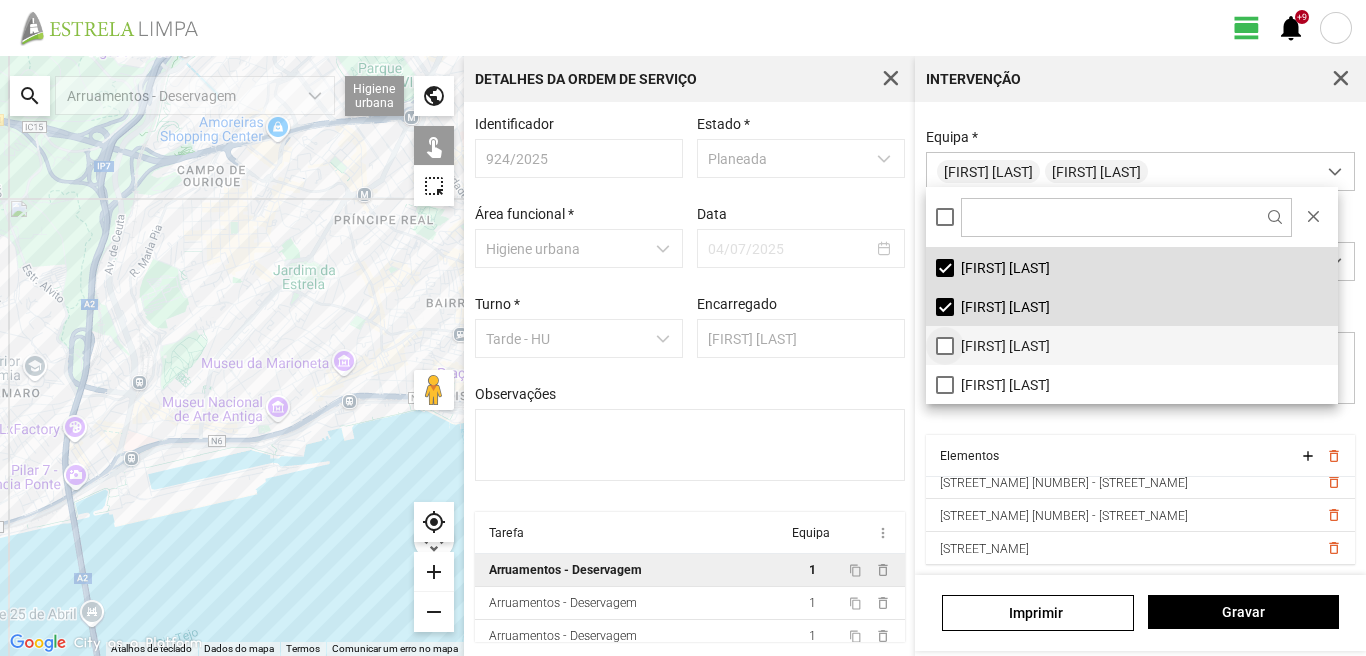 click on "Hélio Mcarthur" at bounding box center [1132, 345] 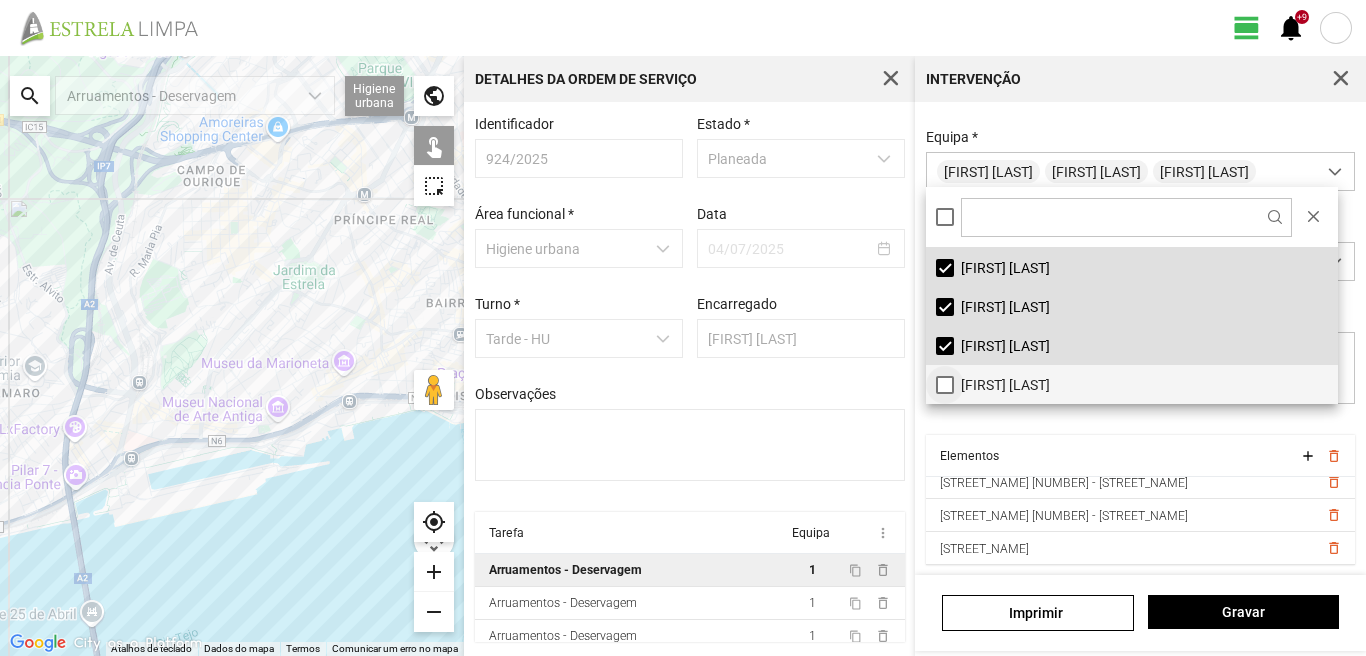 click on "João Marques" at bounding box center (1132, 384) 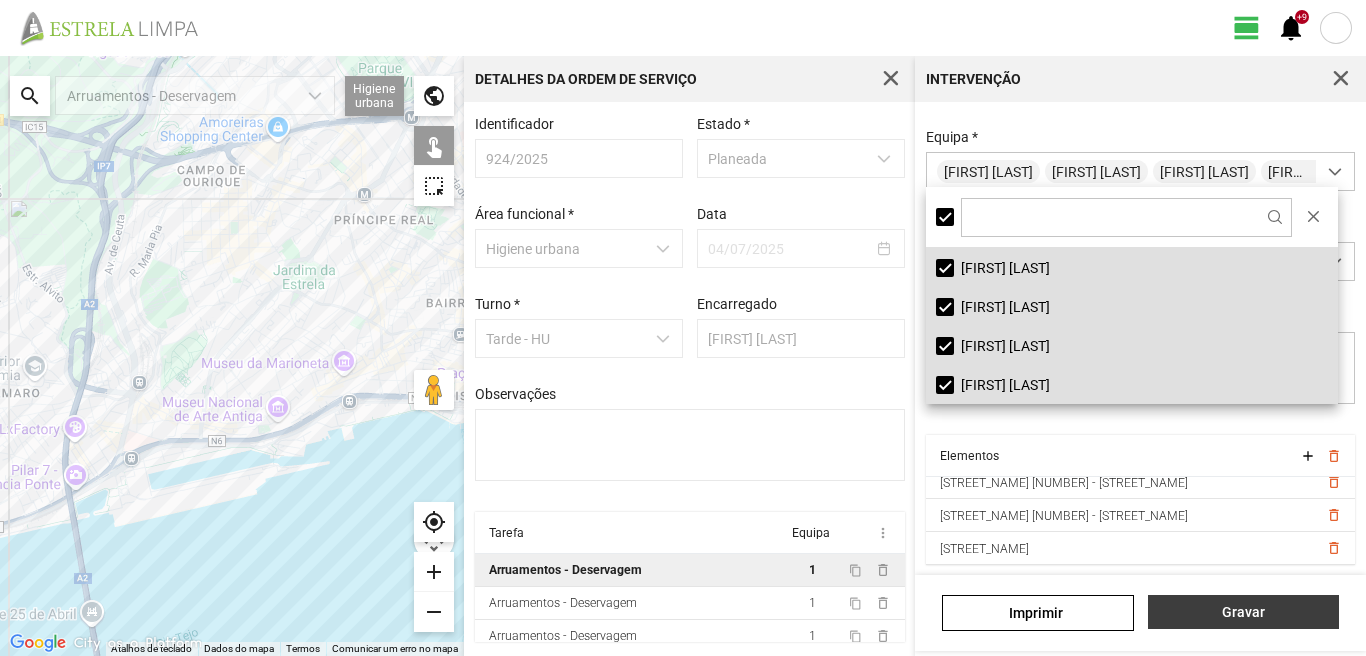 click on "Gravar" at bounding box center [1243, 612] 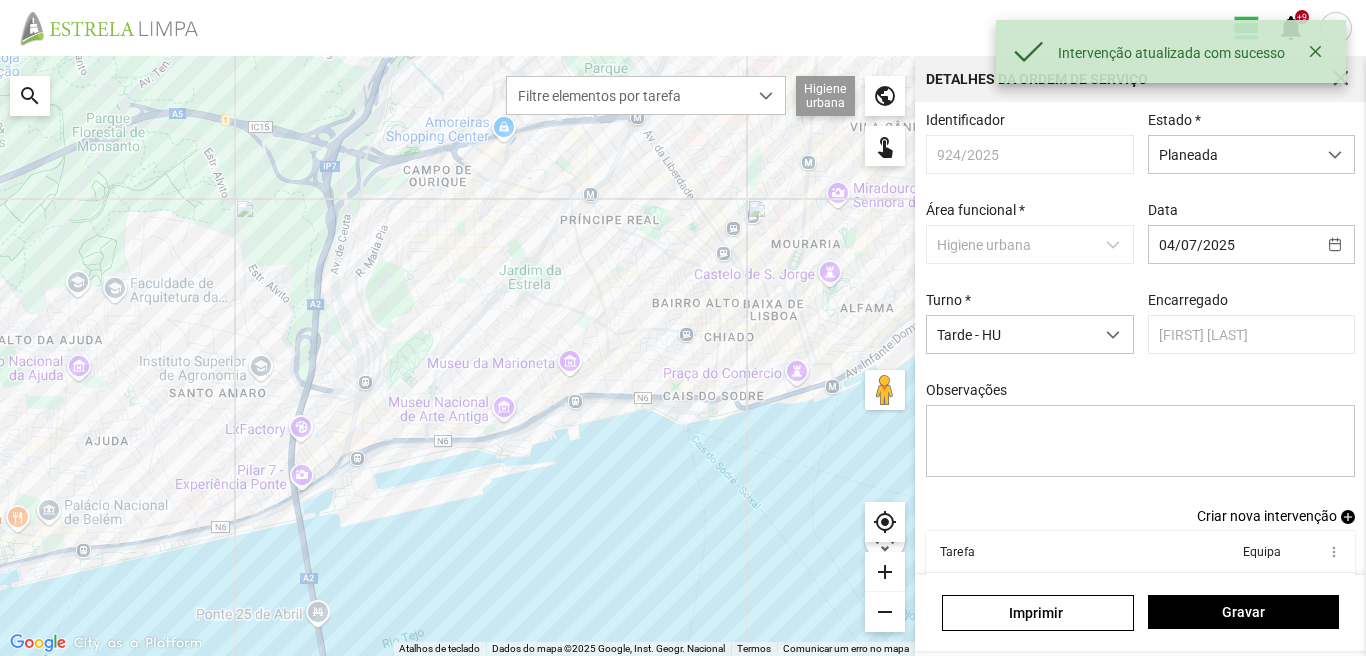 scroll, scrollTop: 109, scrollLeft: 0, axis: vertical 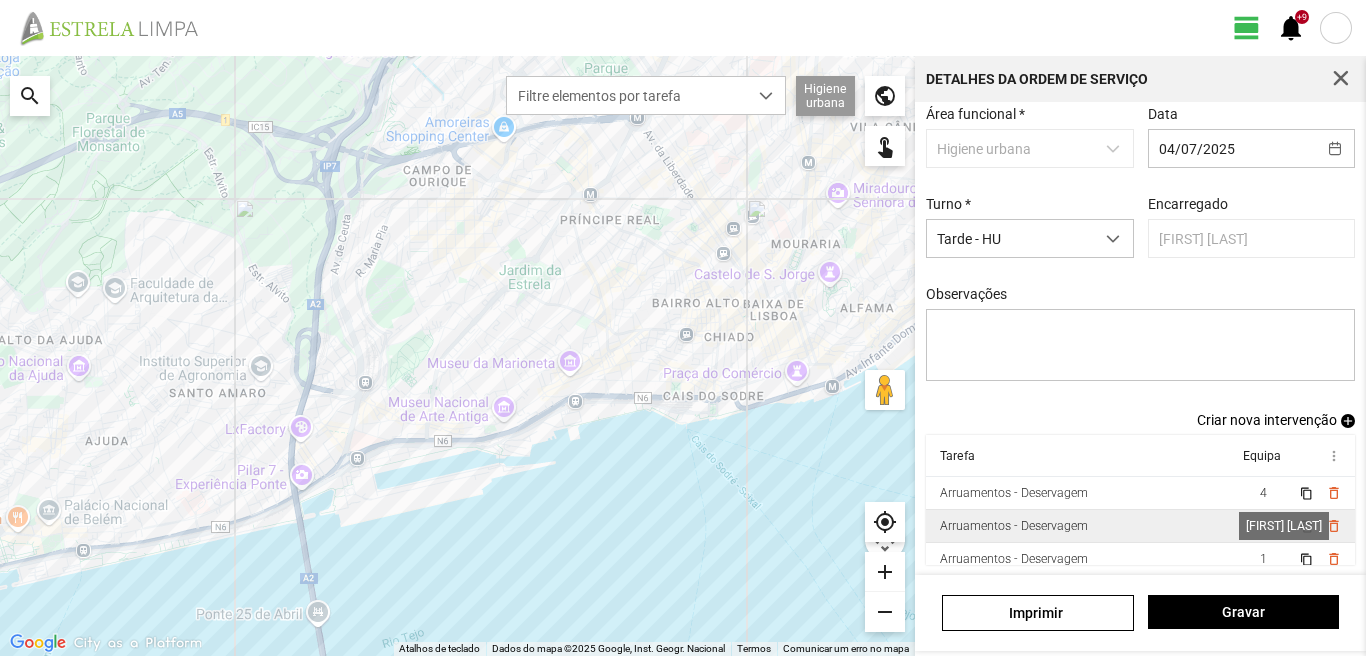 click on "1" at bounding box center [1263, 493] 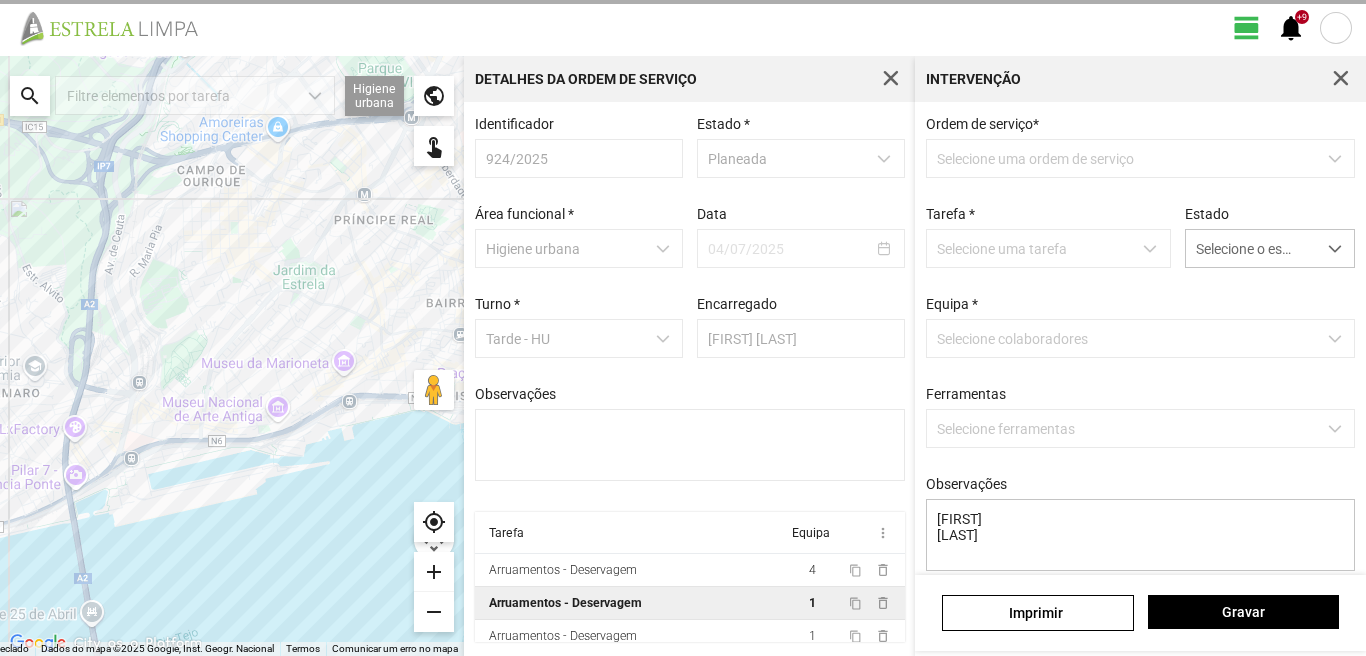 scroll, scrollTop: 4, scrollLeft: 0, axis: vertical 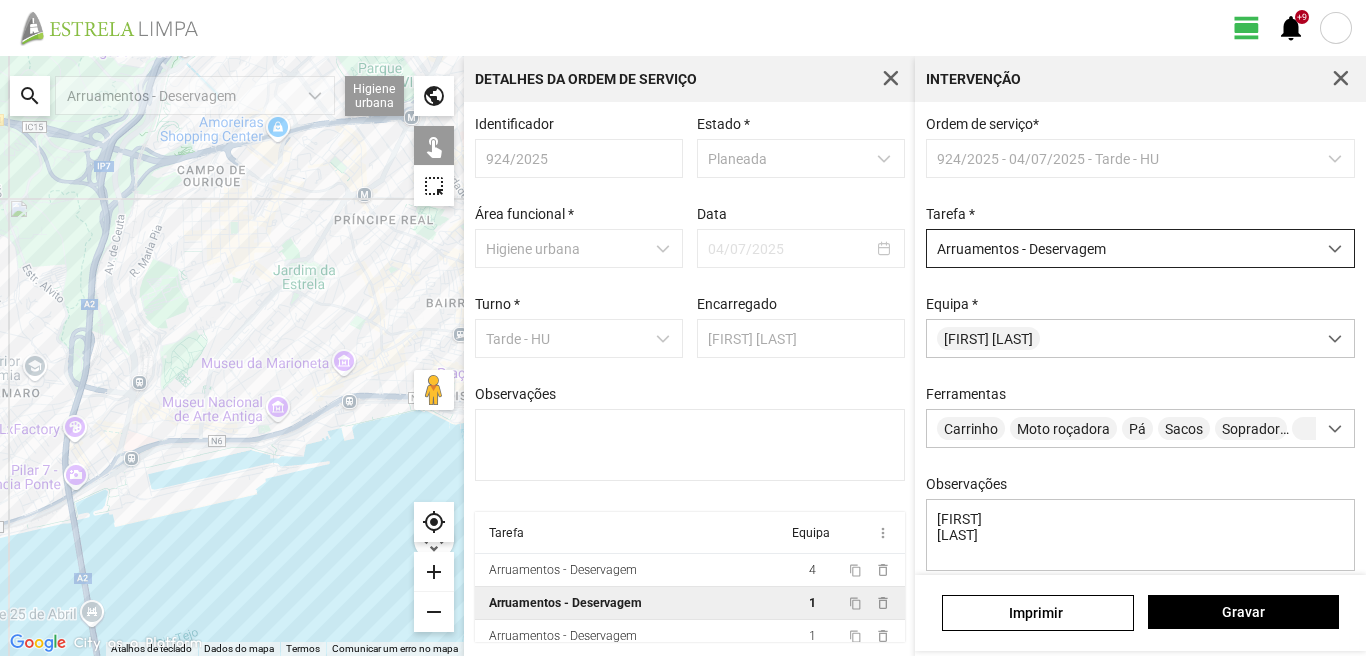 click at bounding box center (1335, 249) 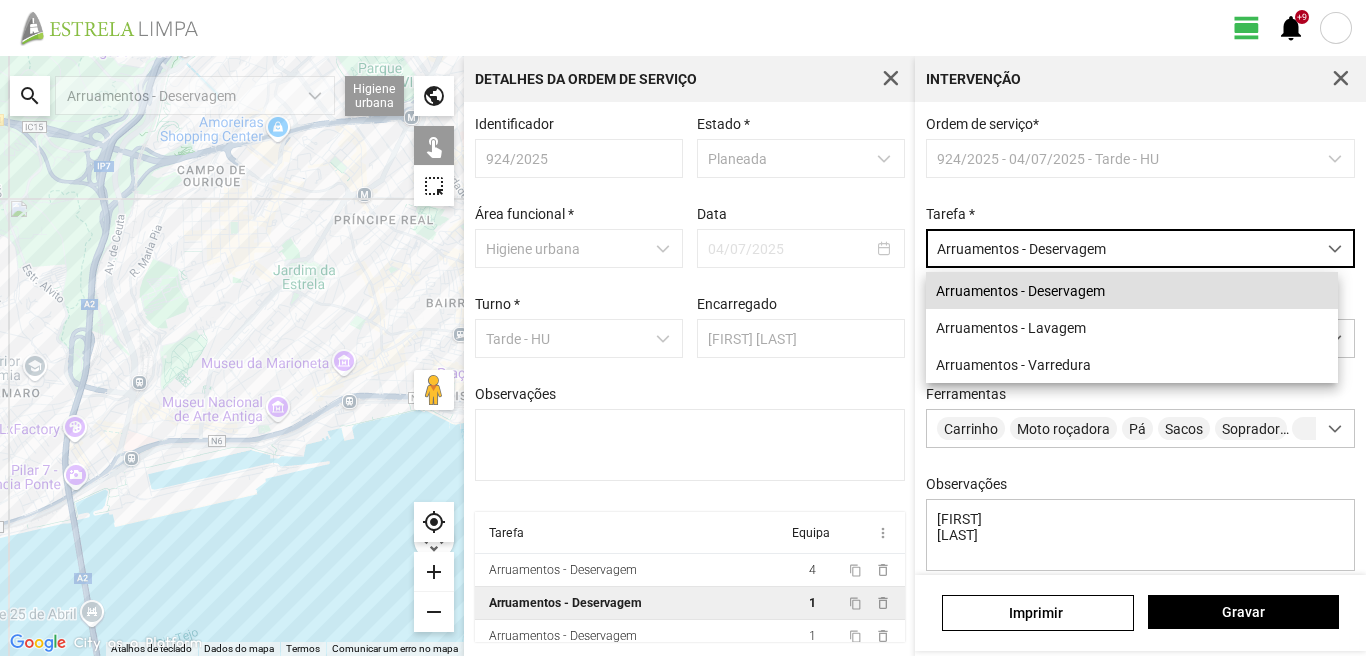 click on "view_day   +9   notifications" at bounding box center [683, 28] 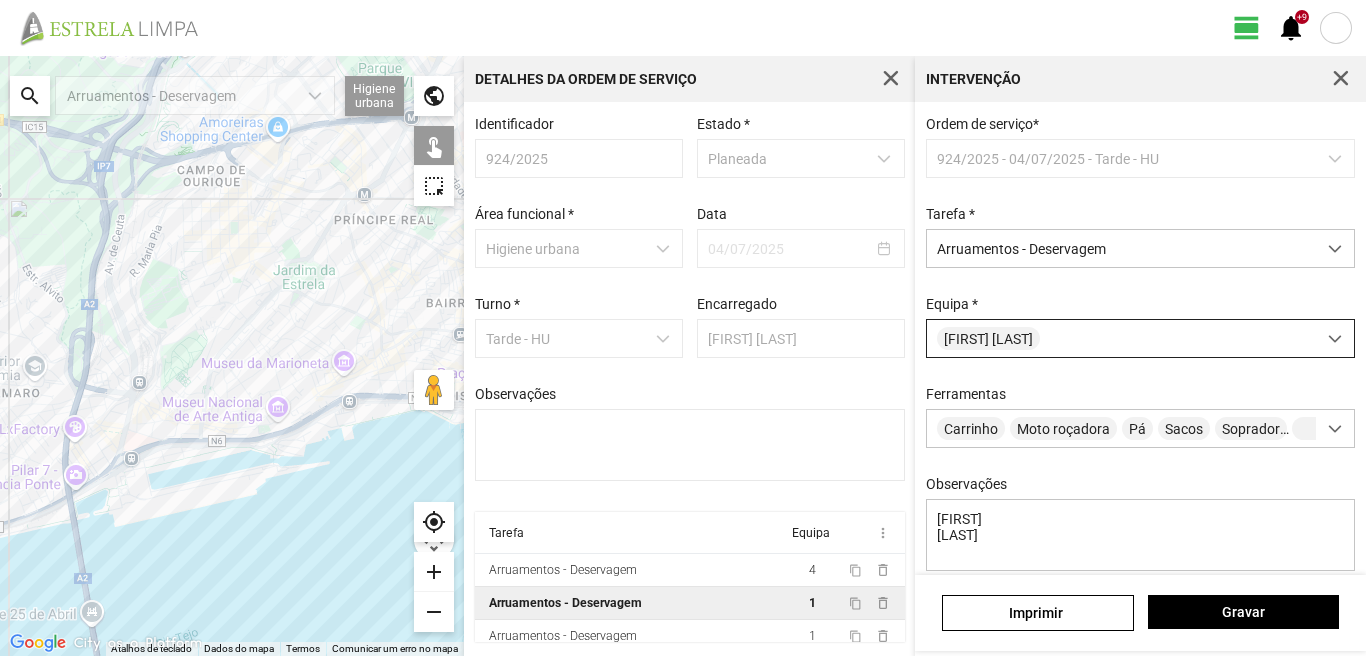 click at bounding box center [1335, 339] 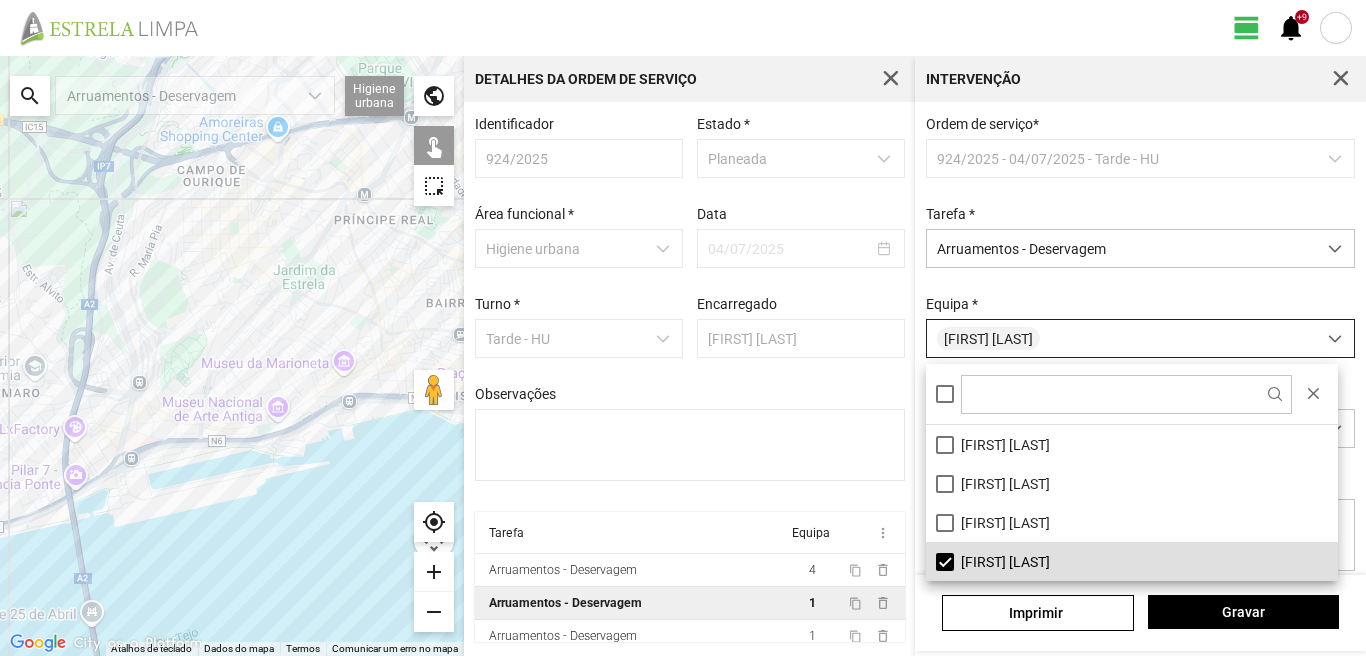scroll, scrollTop: 11, scrollLeft: 89, axis: both 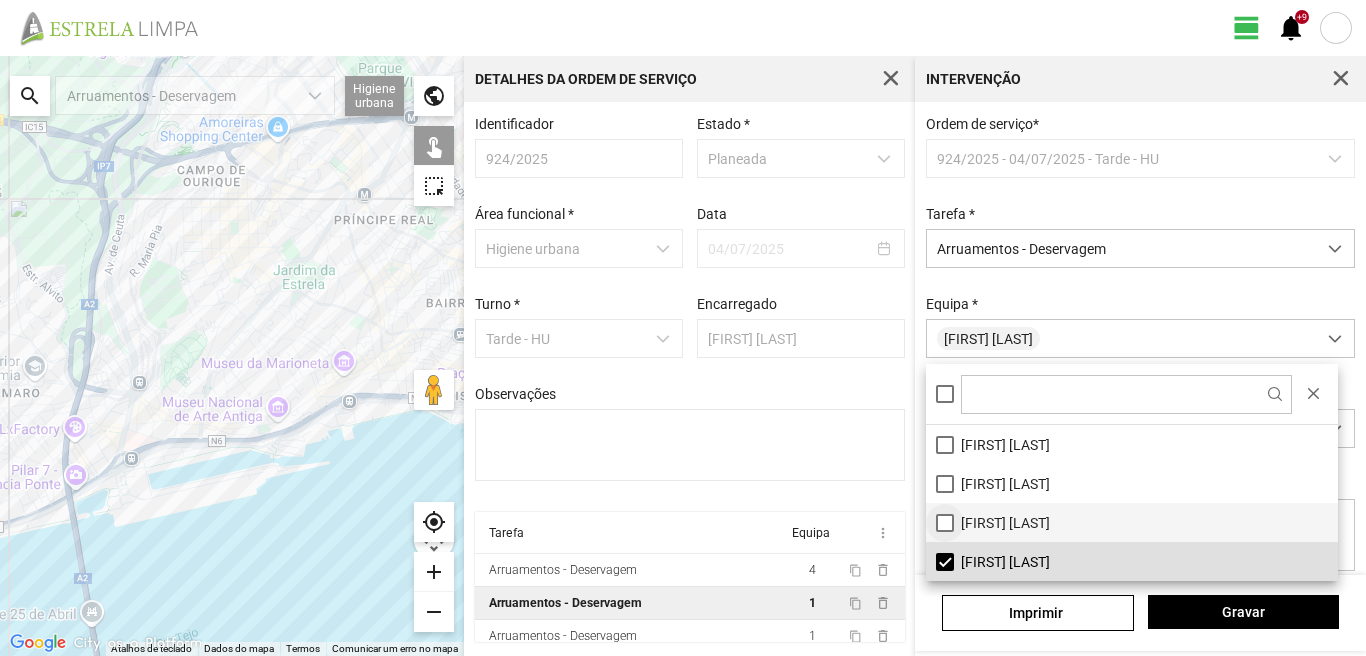 click on "Hélio Mcarthur" at bounding box center [1132, 522] 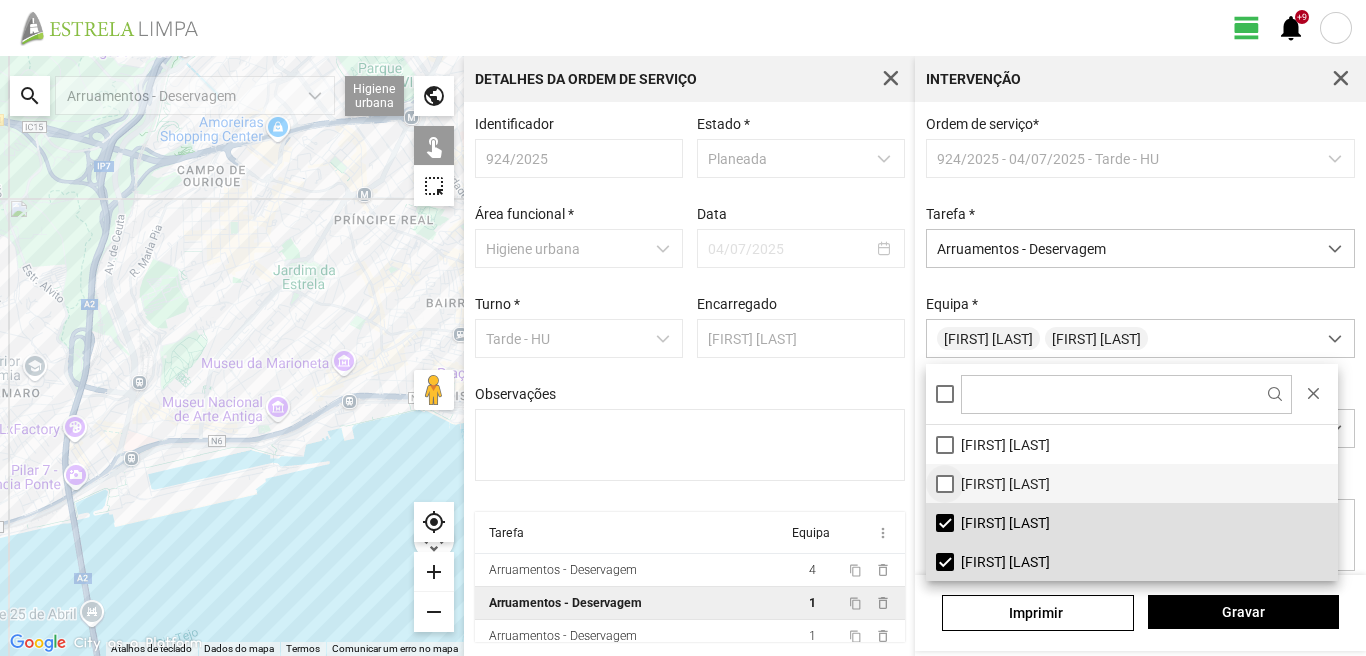 click on "Filipe Gil" at bounding box center (1132, 483) 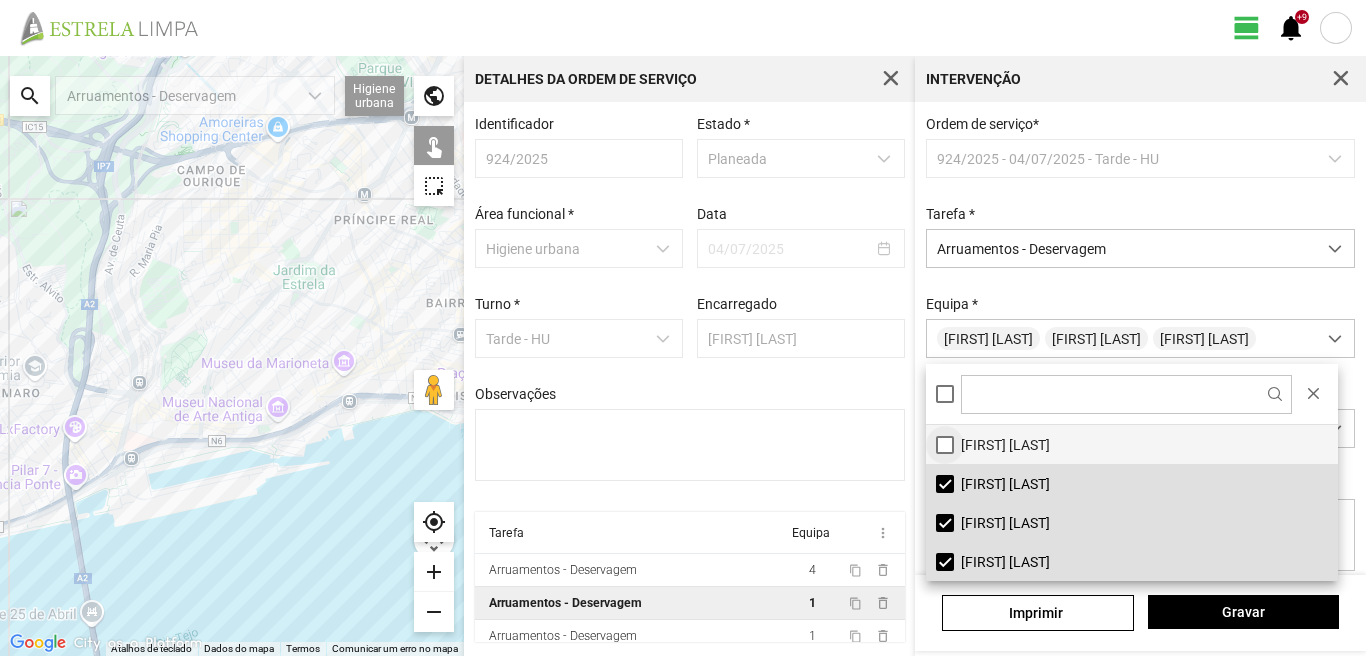 click on "César Santos" at bounding box center [1132, 444] 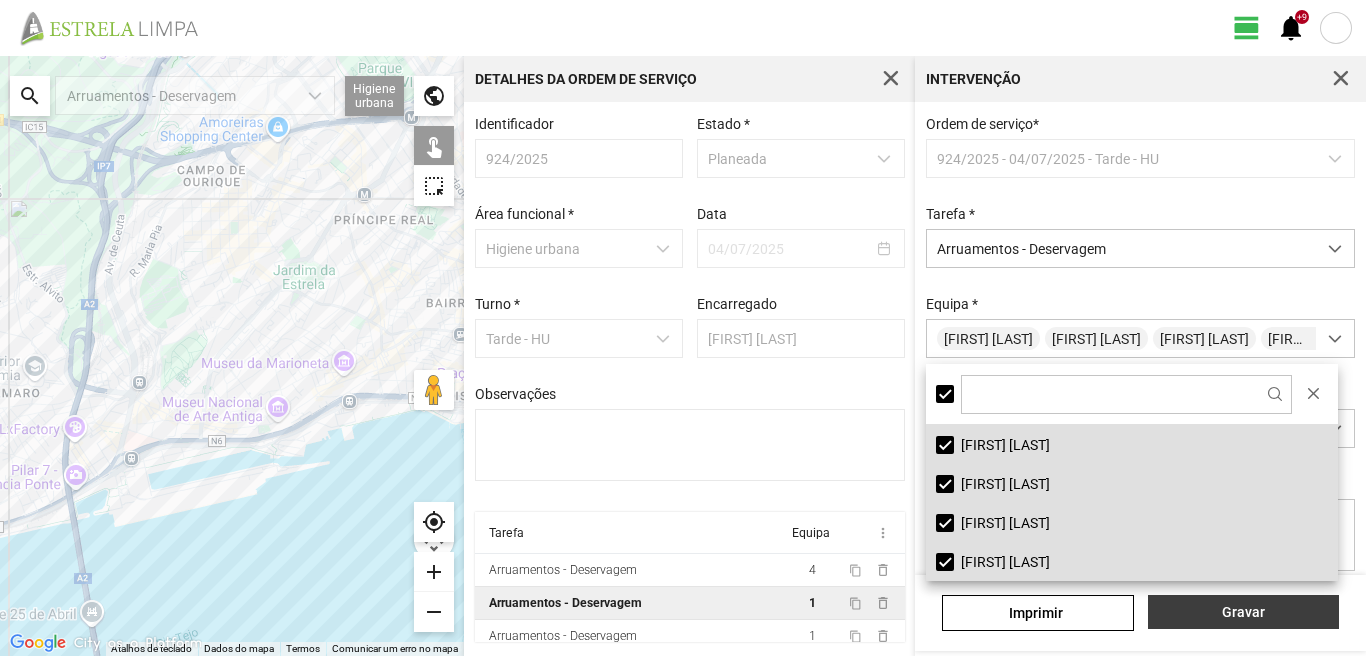 click on "Gravar" at bounding box center [1243, 612] 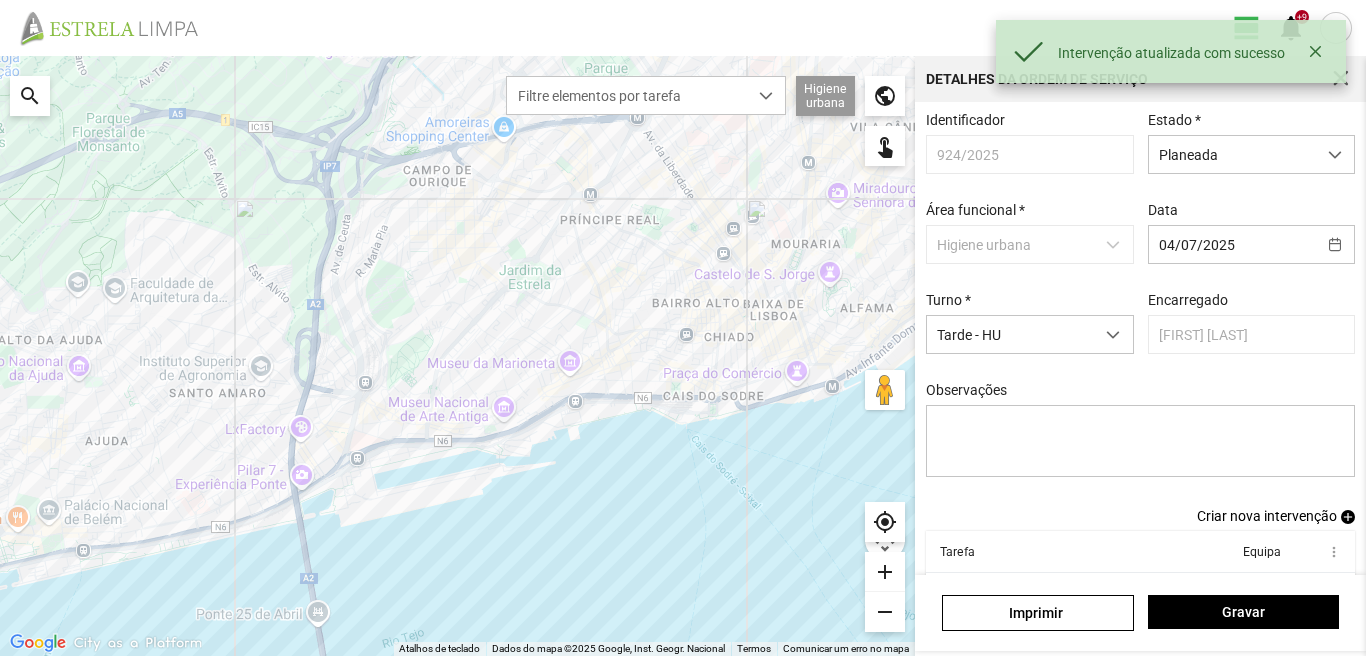 scroll, scrollTop: 109, scrollLeft: 0, axis: vertical 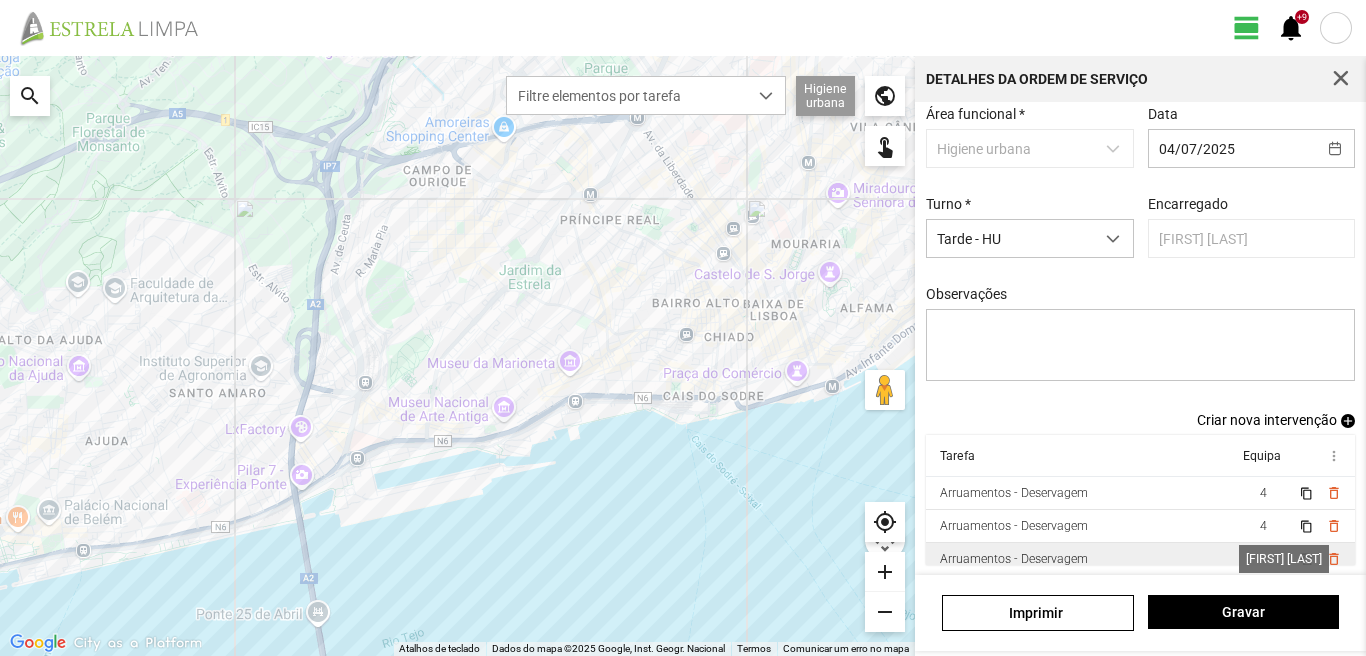 click on "1" at bounding box center (1263, 493) 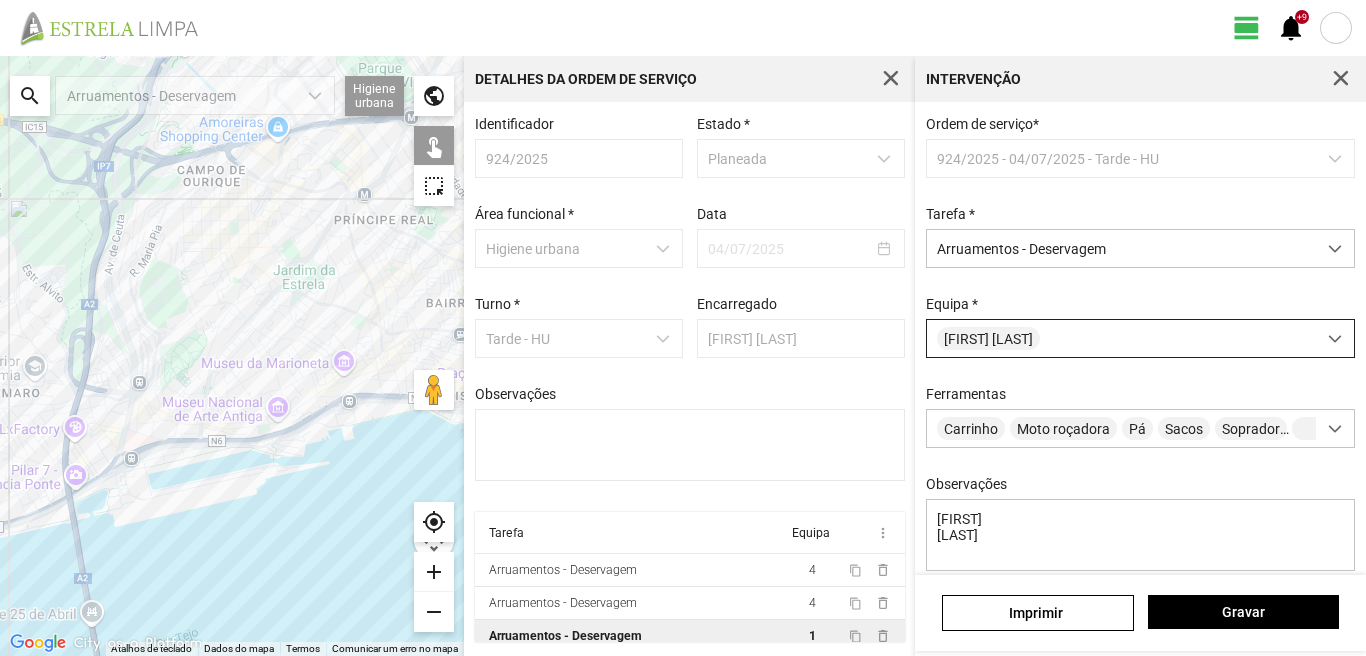click at bounding box center (1335, 339) 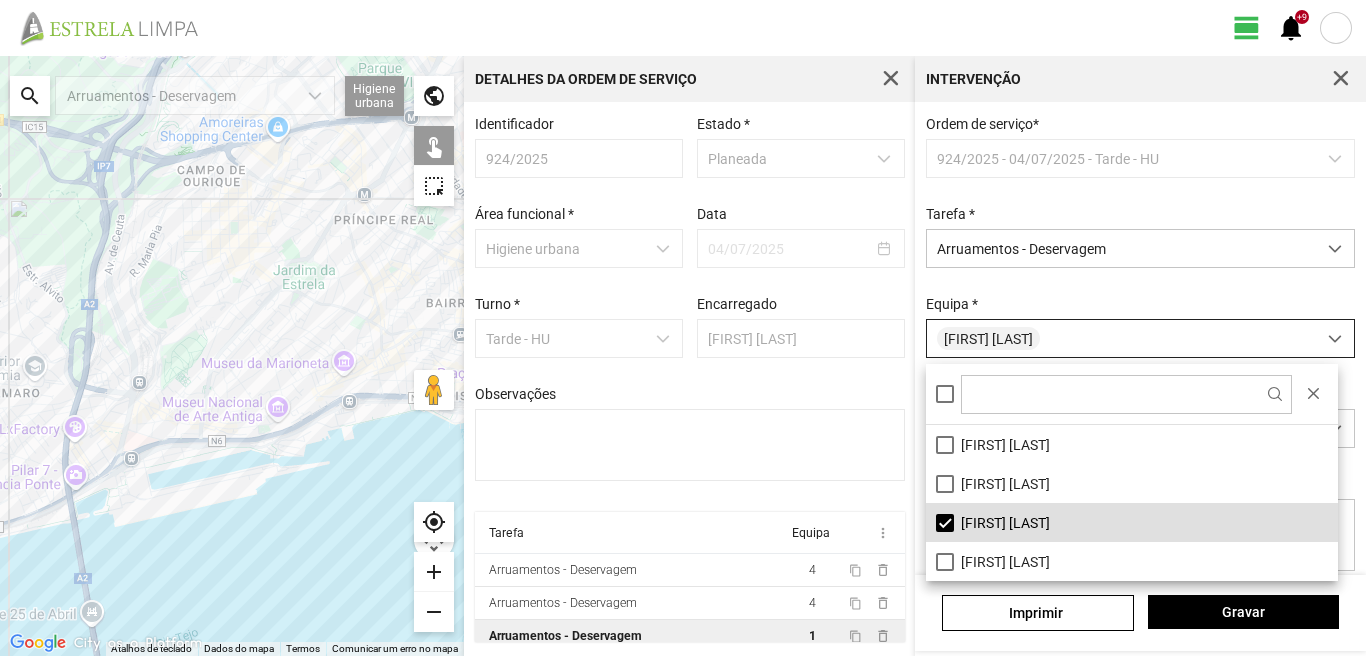 scroll, scrollTop: 11, scrollLeft: 89, axis: both 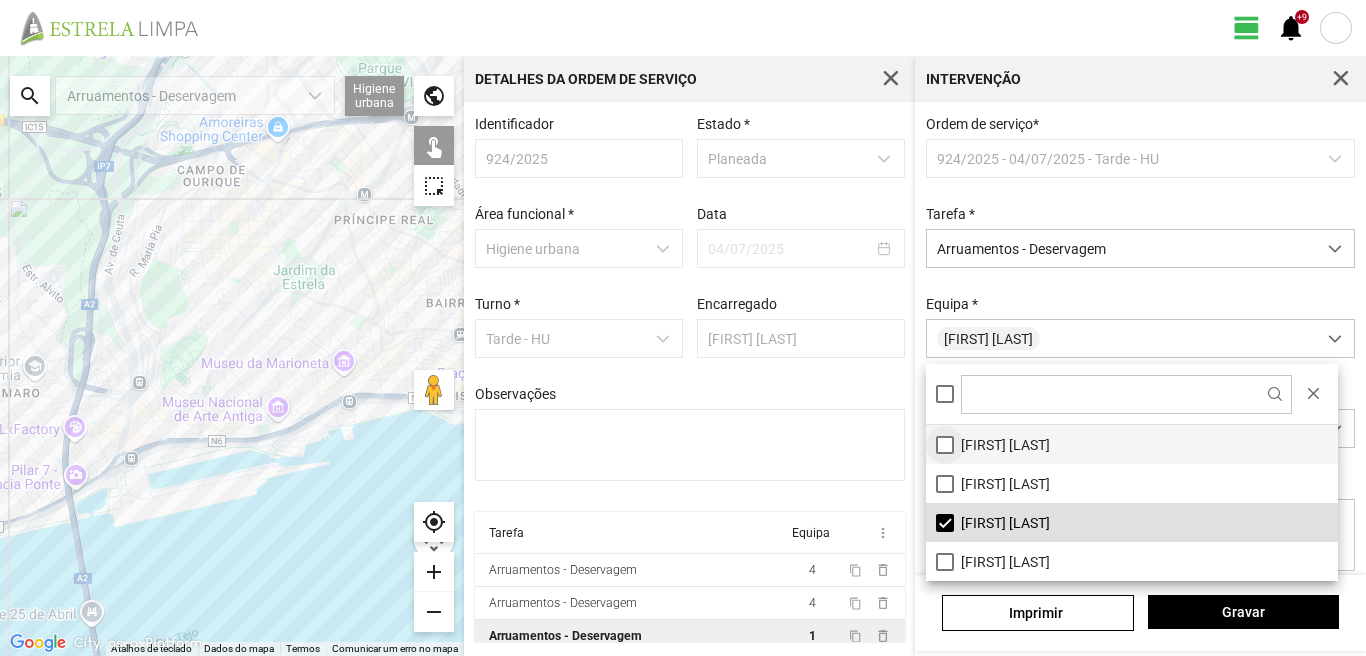 click on "César Santos" at bounding box center (1132, 444) 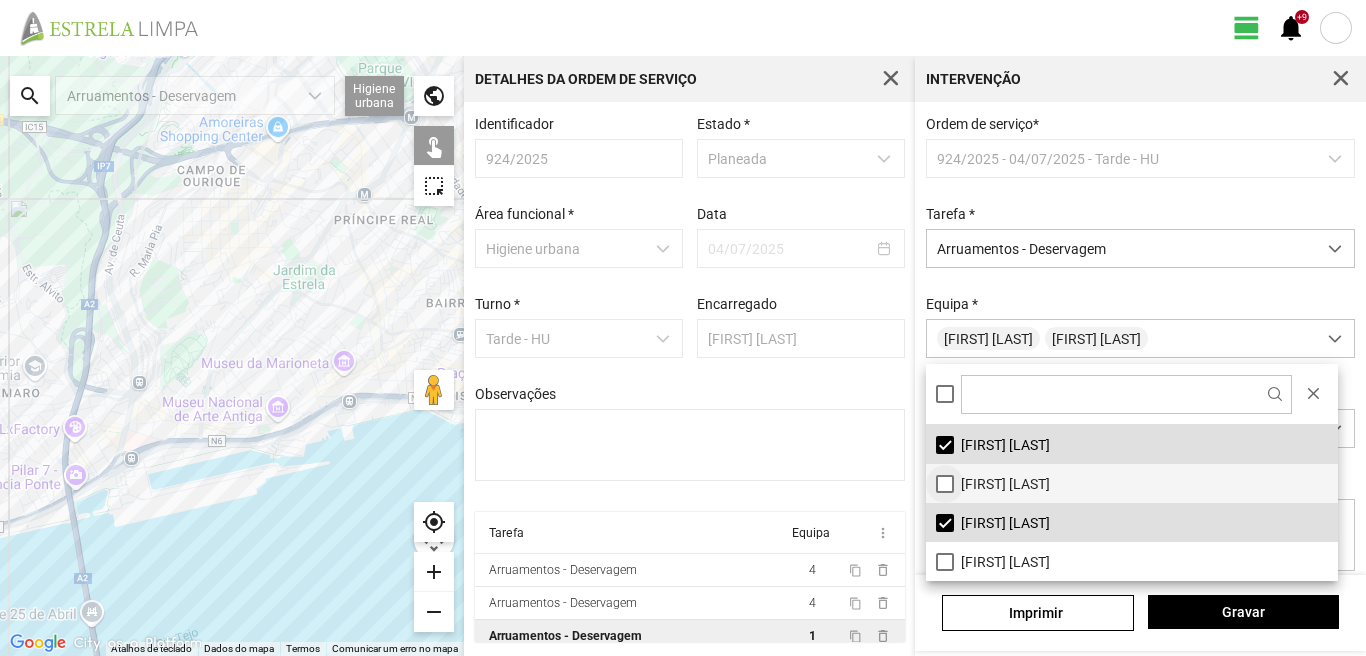 click on "Filipe Gil" at bounding box center (1132, 483) 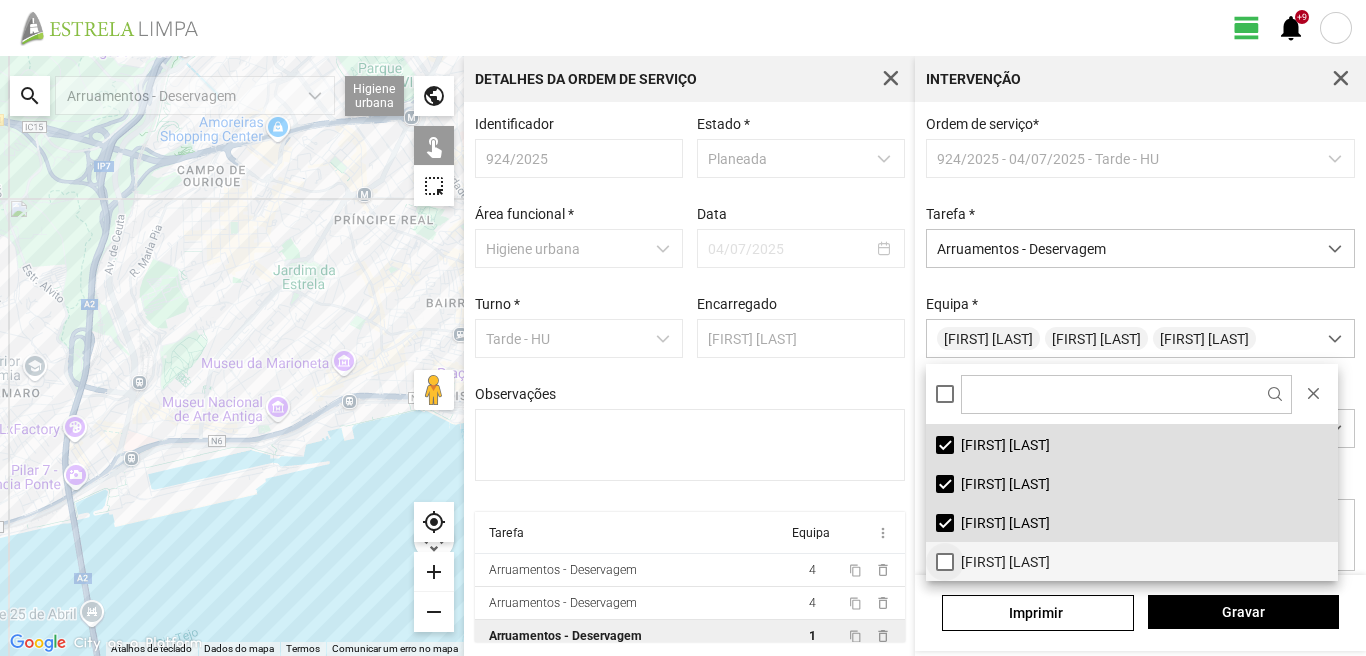 click on "João Marques" at bounding box center [1132, 561] 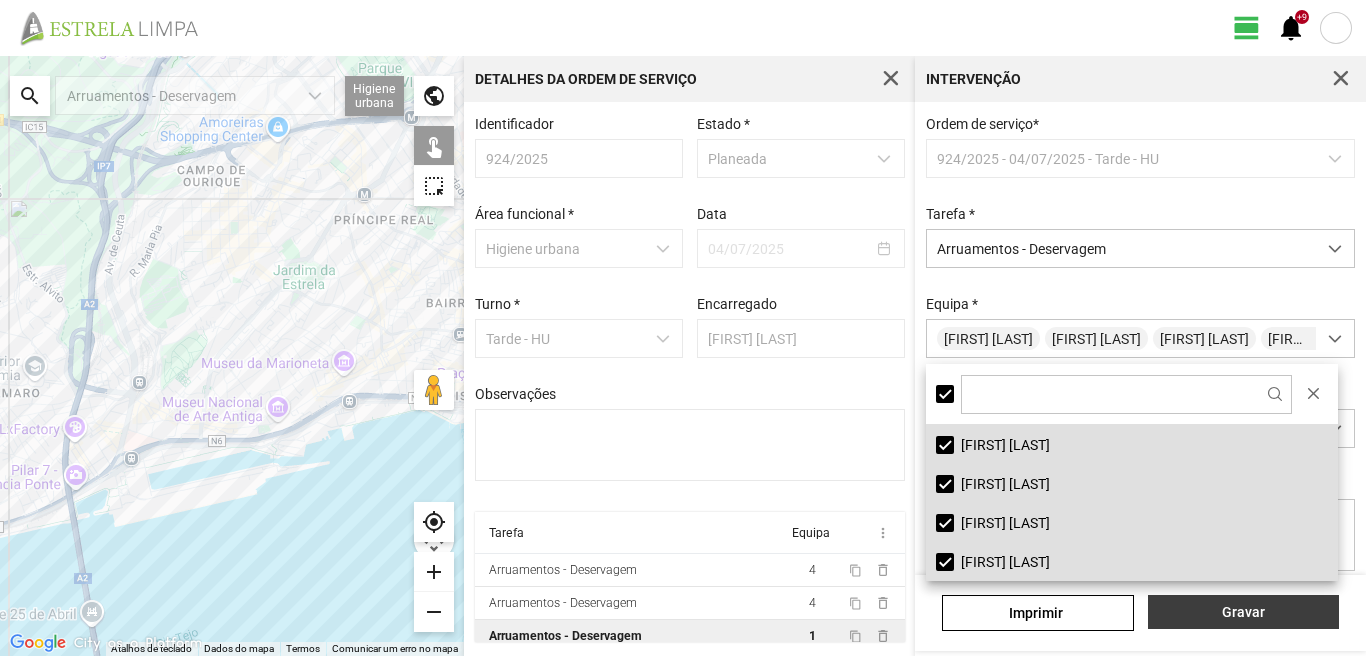 click on "Gravar" at bounding box center [1243, 612] 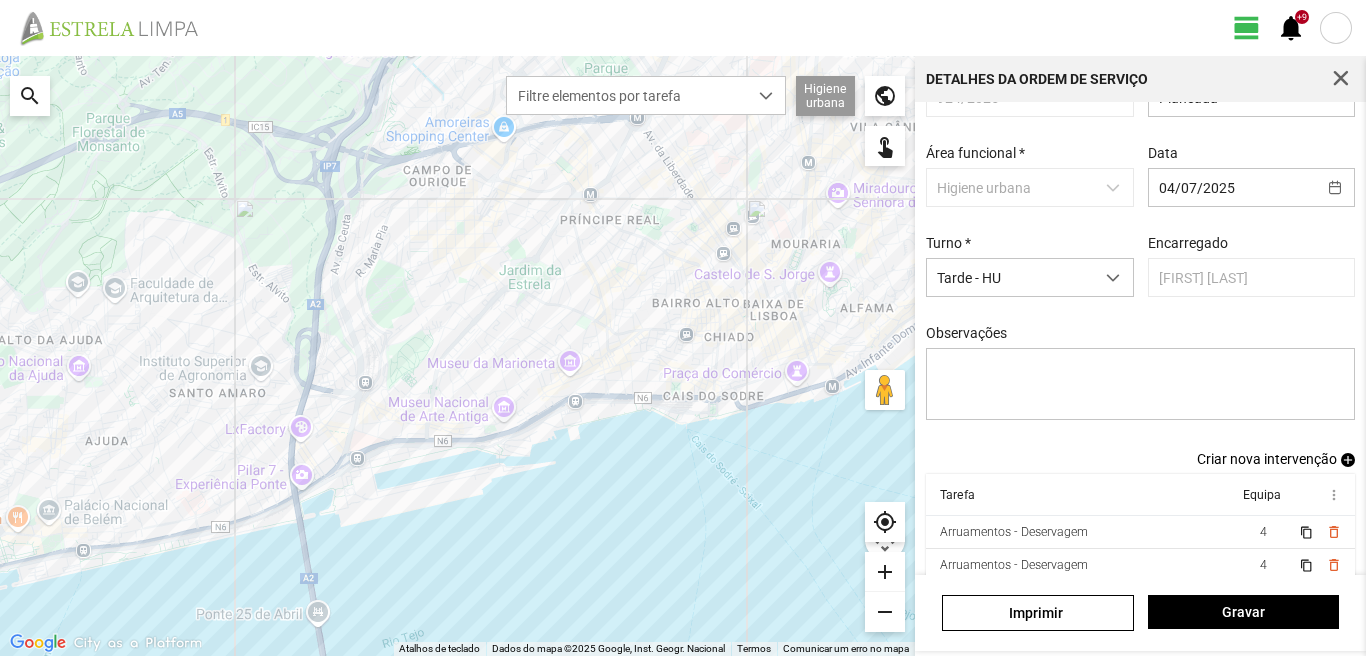 scroll, scrollTop: 109, scrollLeft: 0, axis: vertical 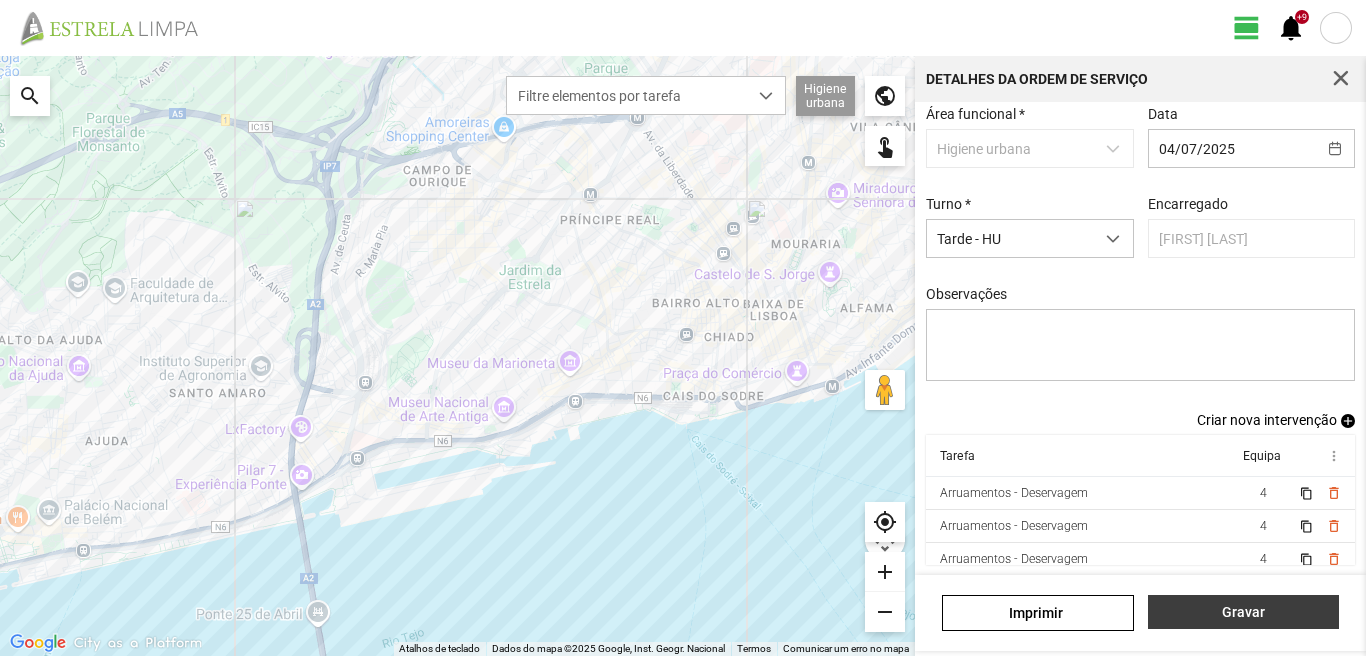 click on "Gravar" at bounding box center (1243, 612) 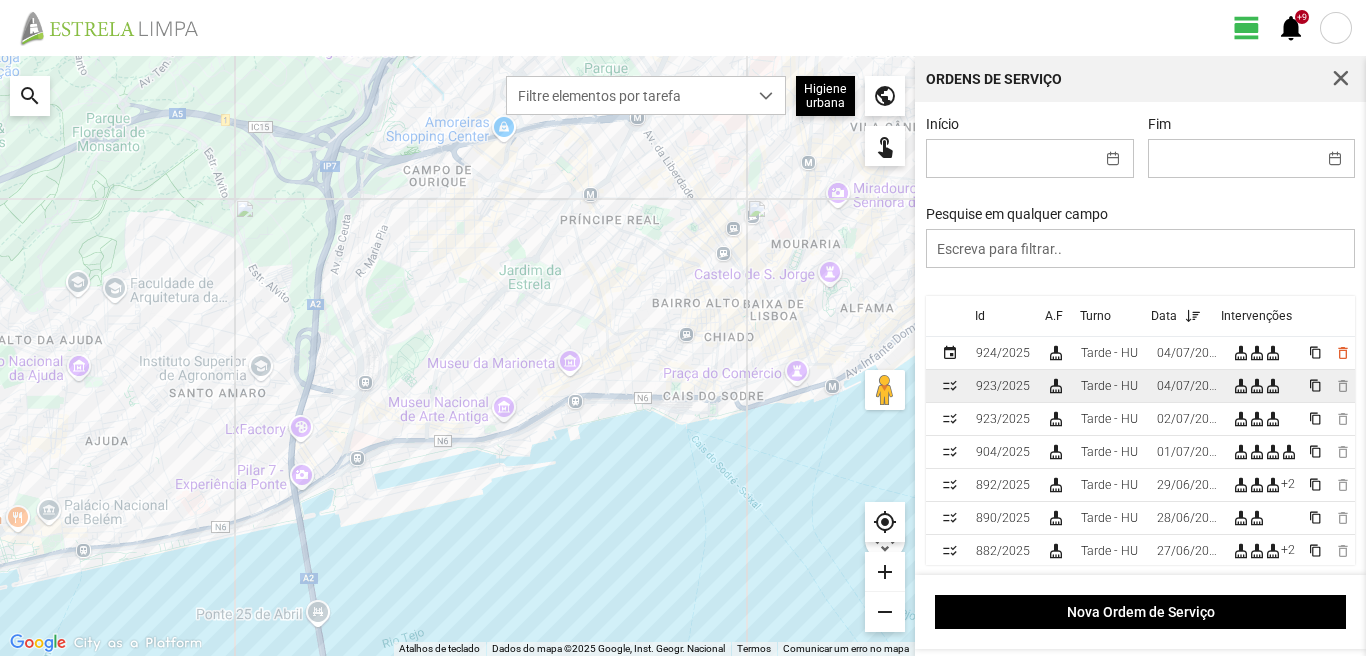 click on "04/07/2025" at bounding box center [1003, 353] 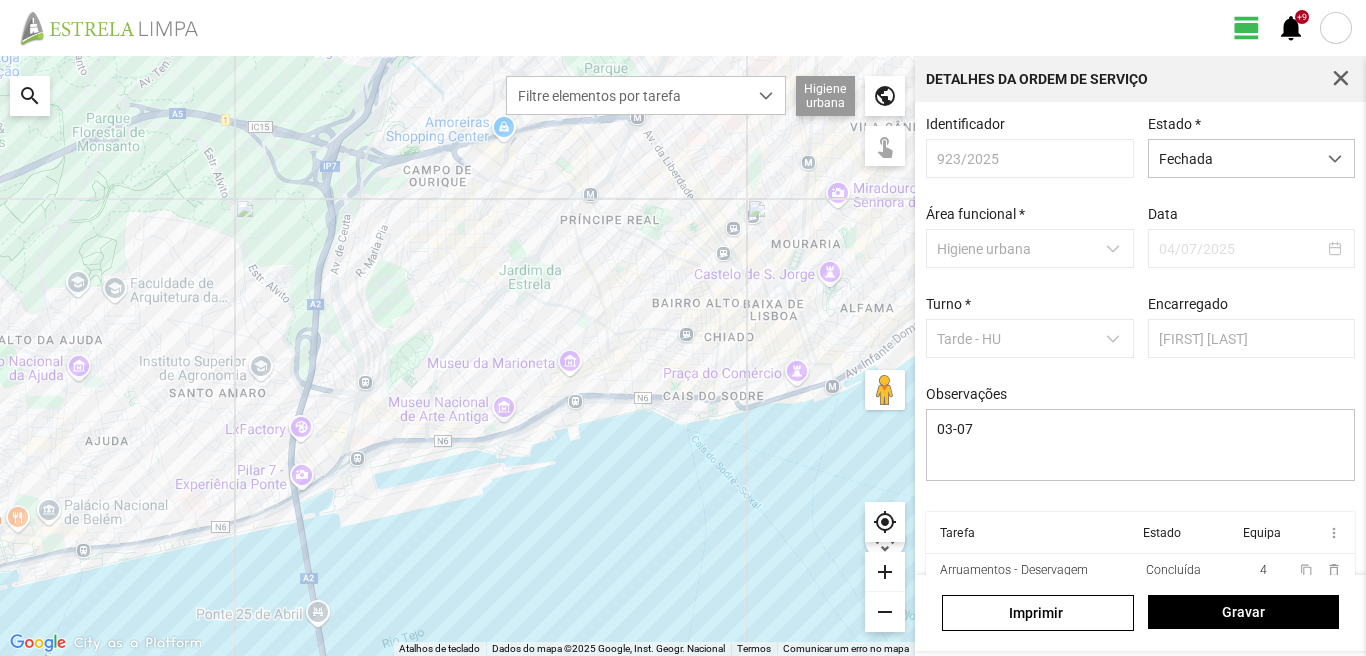 drag, startPoint x: 1365, startPoint y: 449, endPoint x: 1365, endPoint y: 569, distance: 120 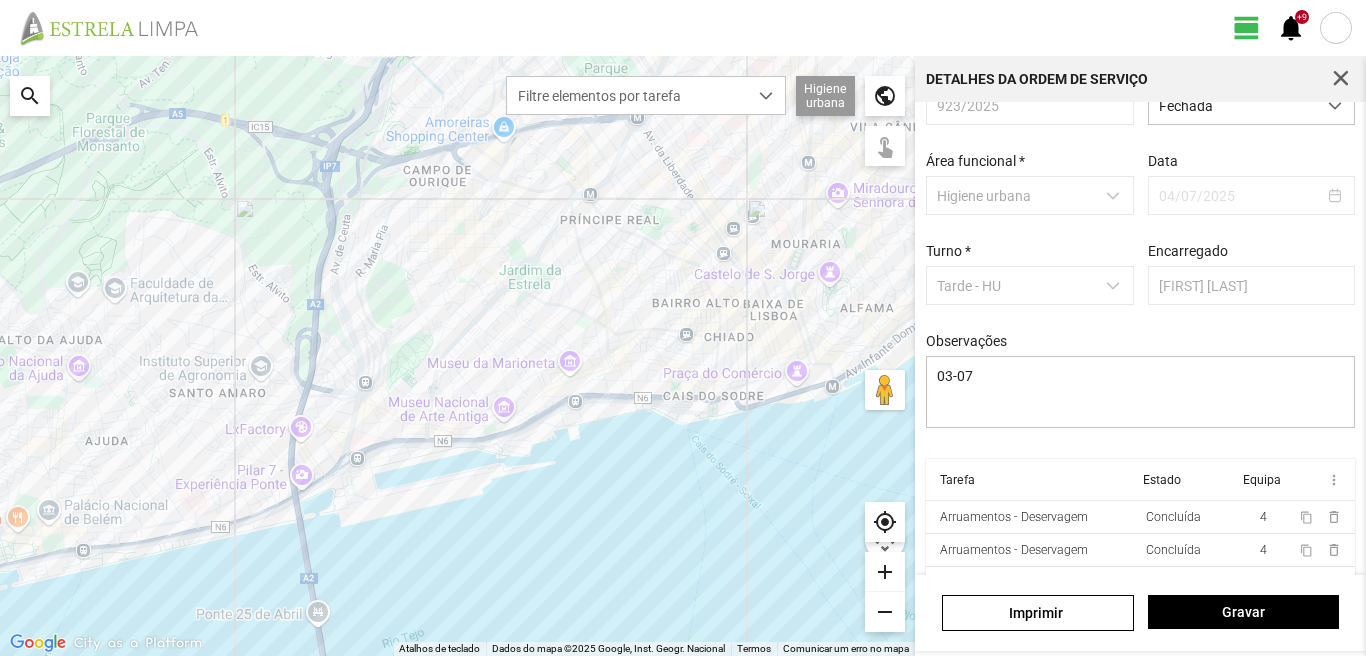 scroll, scrollTop: 85, scrollLeft: 0, axis: vertical 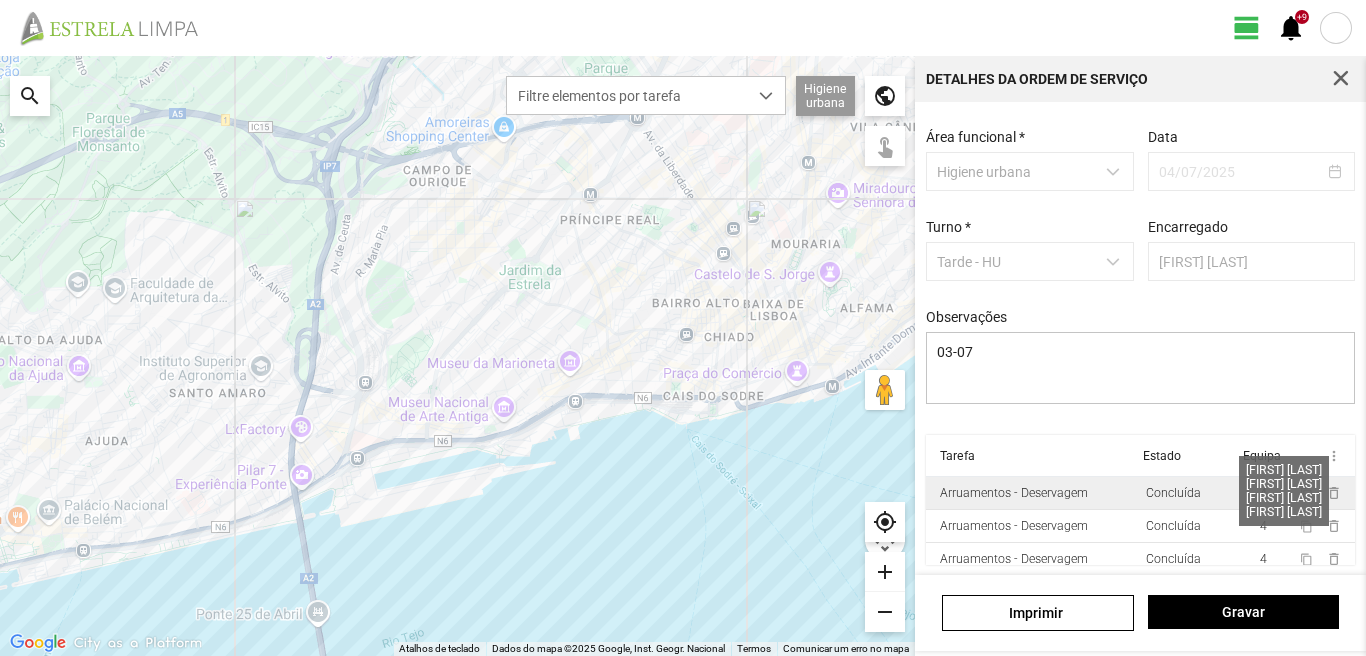 click on "4" at bounding box center (1263, 493) 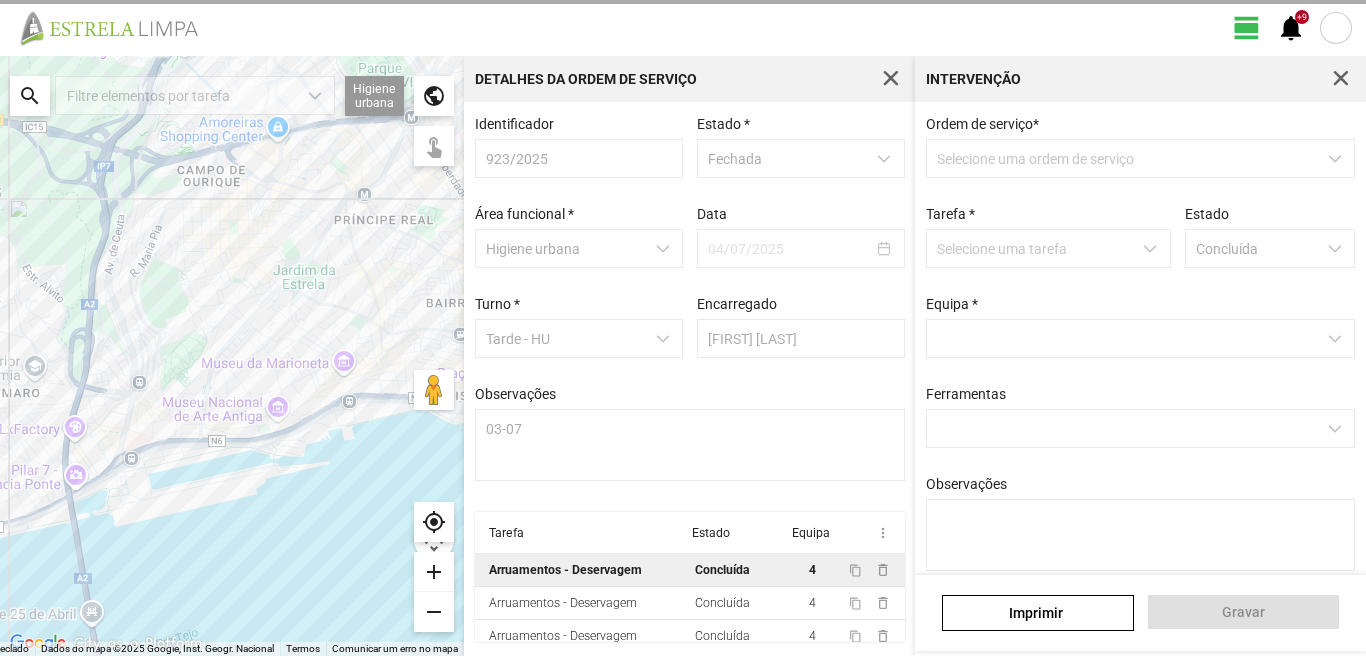 scroll, scrollTop: 4, scrollLeft: 0, axis: vertical 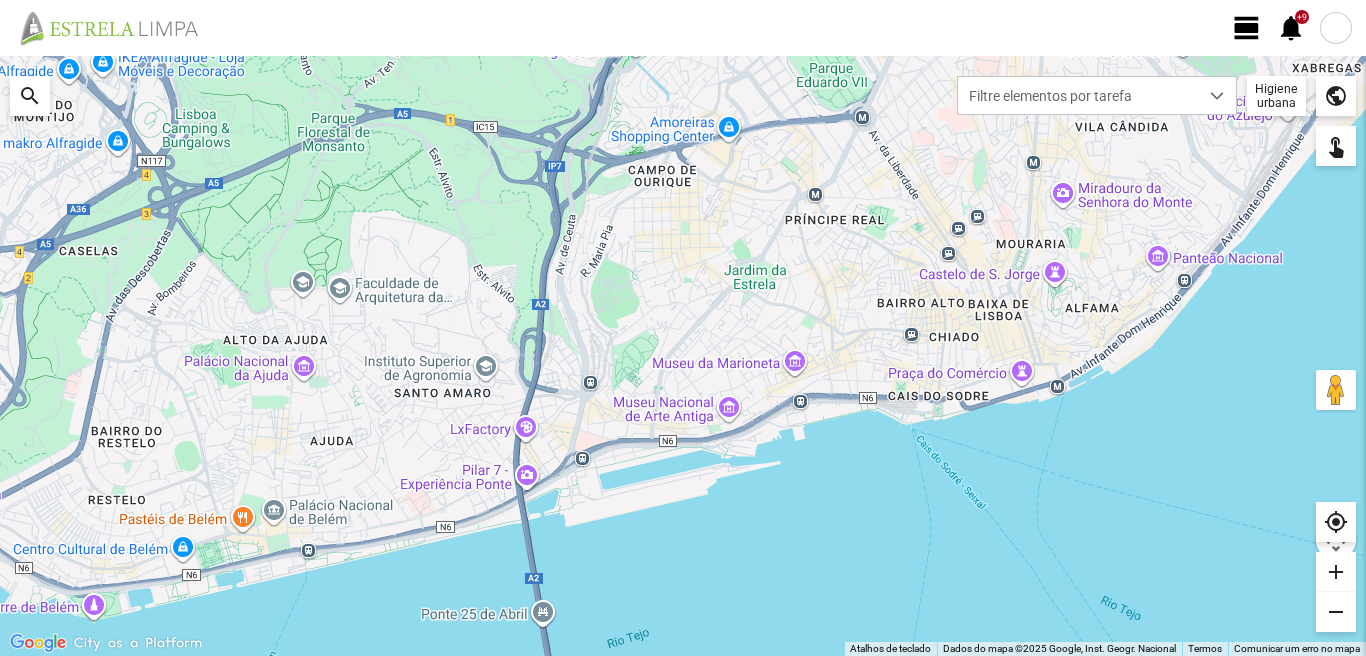 click on "search" at bounding box center (30, 96) 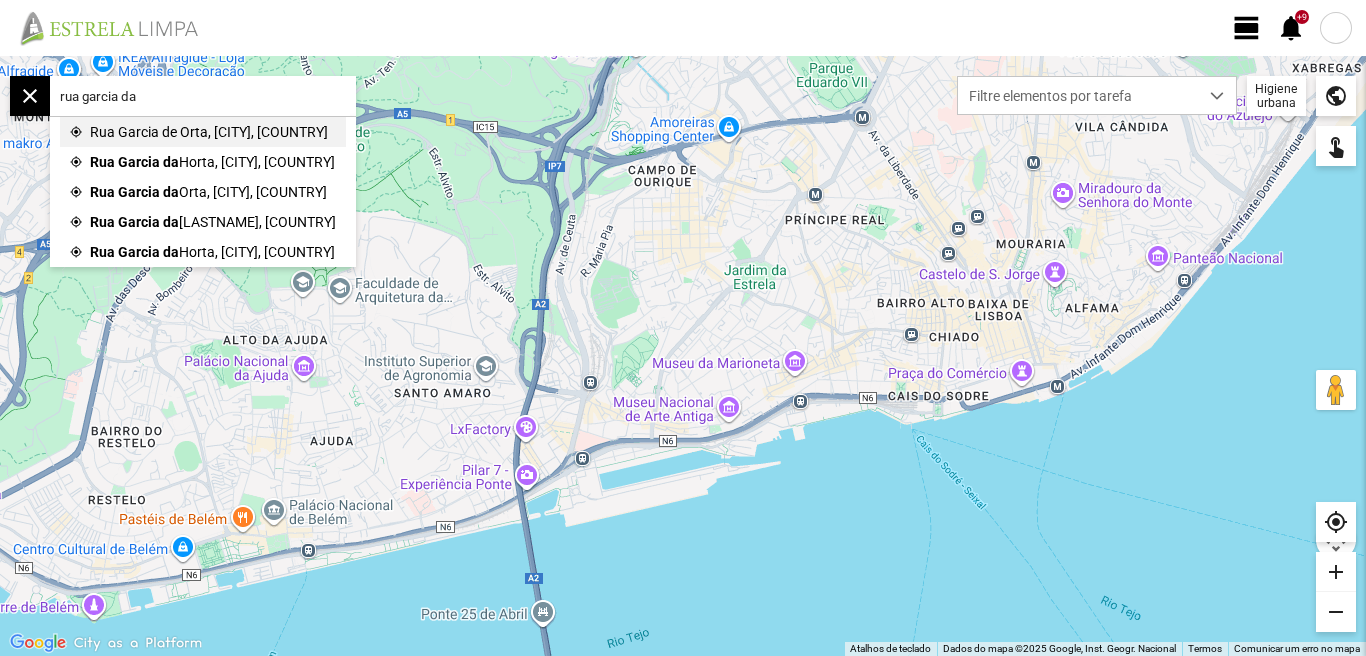 click on "Rua Garcia de Orta, [CITY], [COUNTRY]" at bounding box center [209, 132] 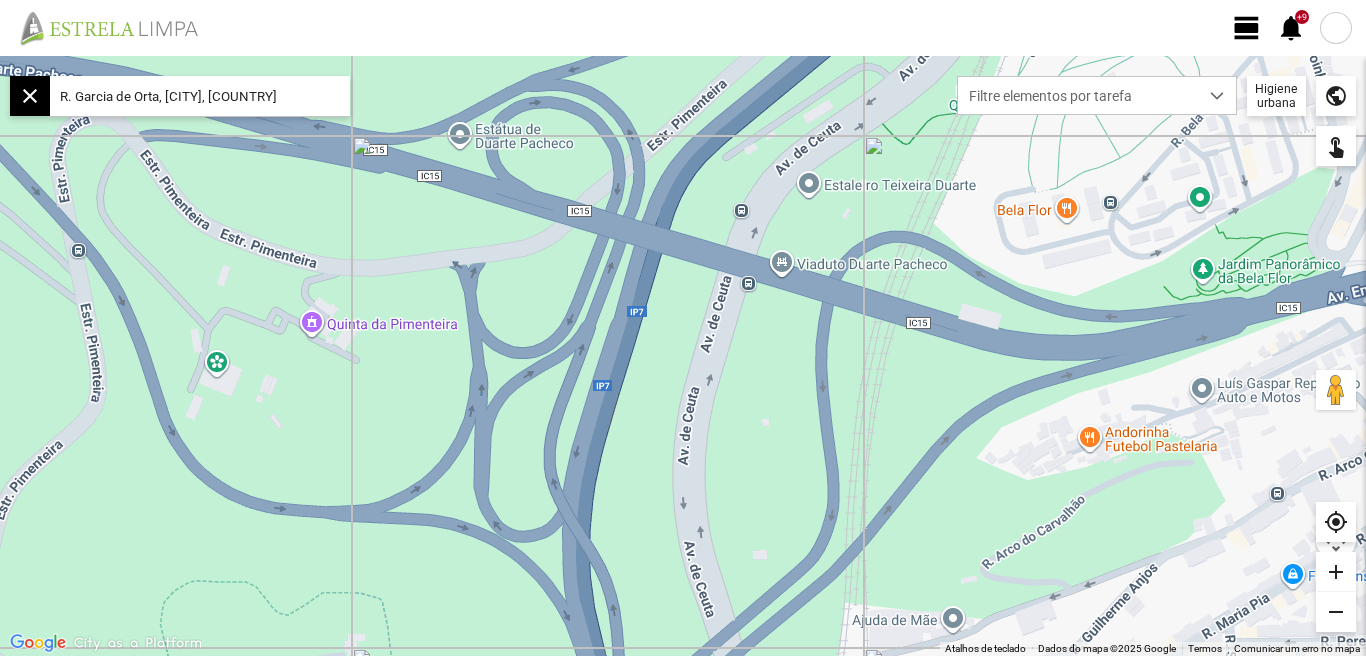 click on "R. Garcia de Orta, [CITY], [COUNTRY]" at bounding box center (200, 96) 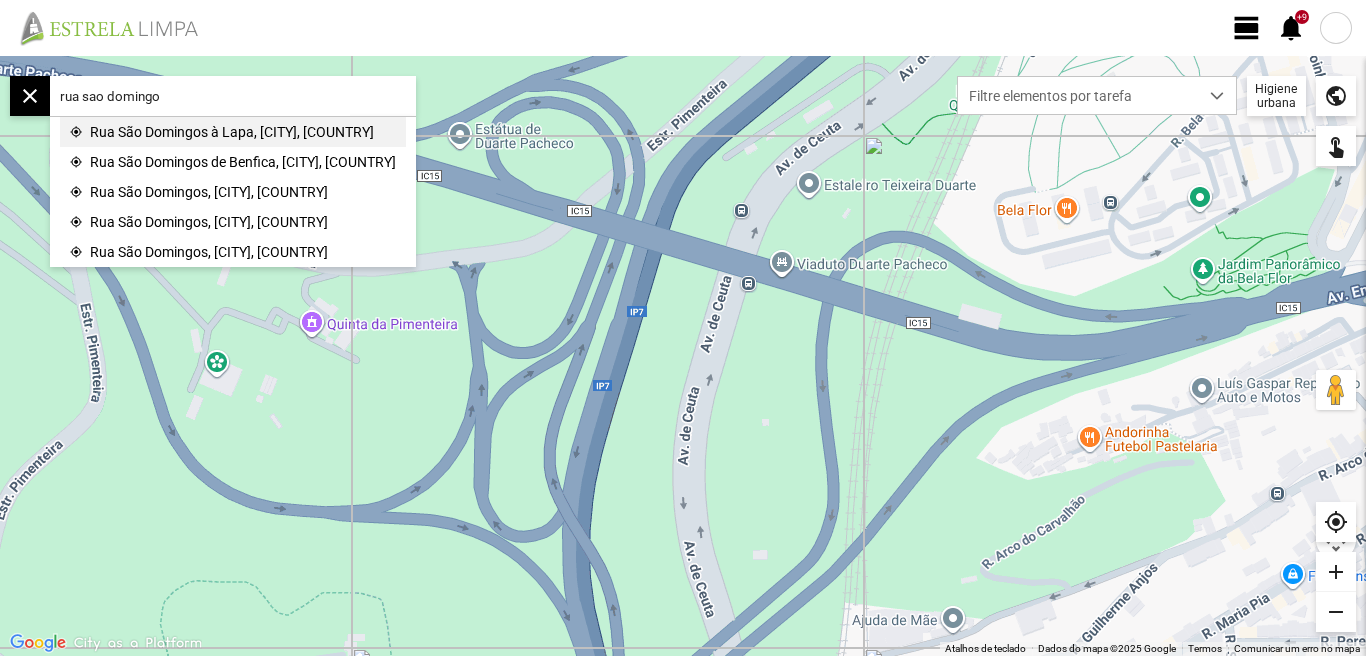 type on "rua sao domingo" 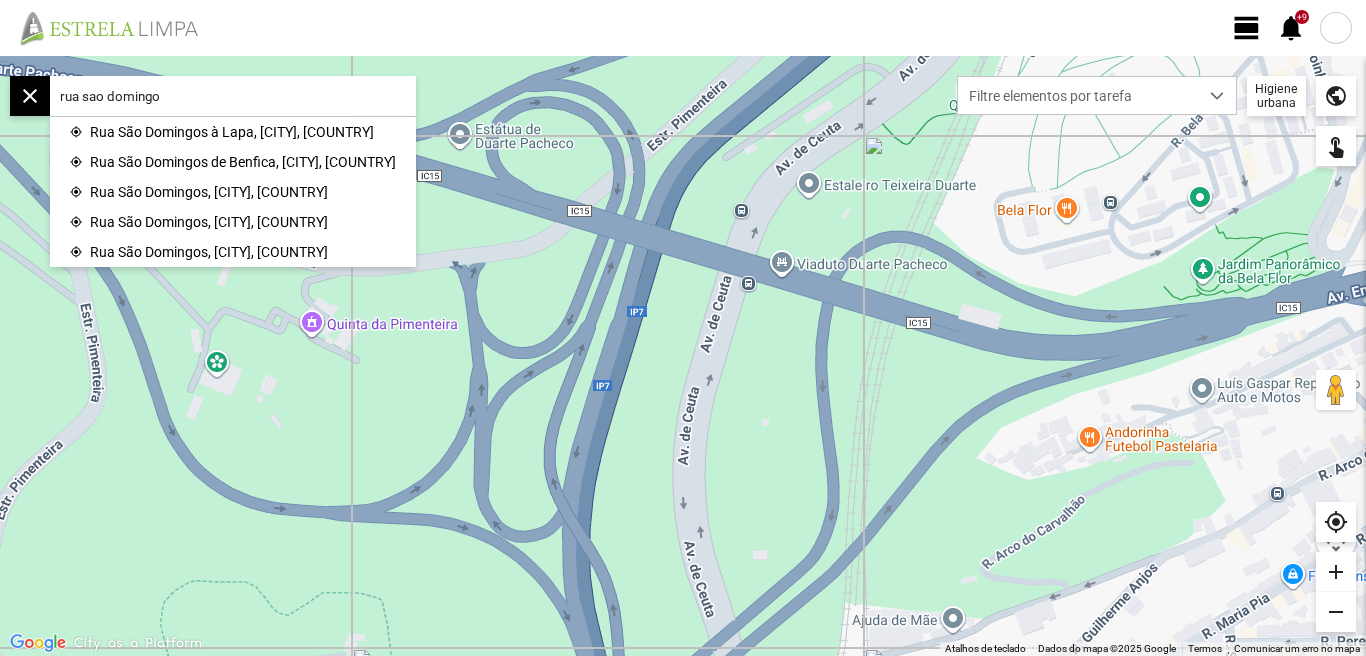 click on "Rua São Domingos à Lapa, [CITY], [COUNTRY]" at bounding box center [232, 132] 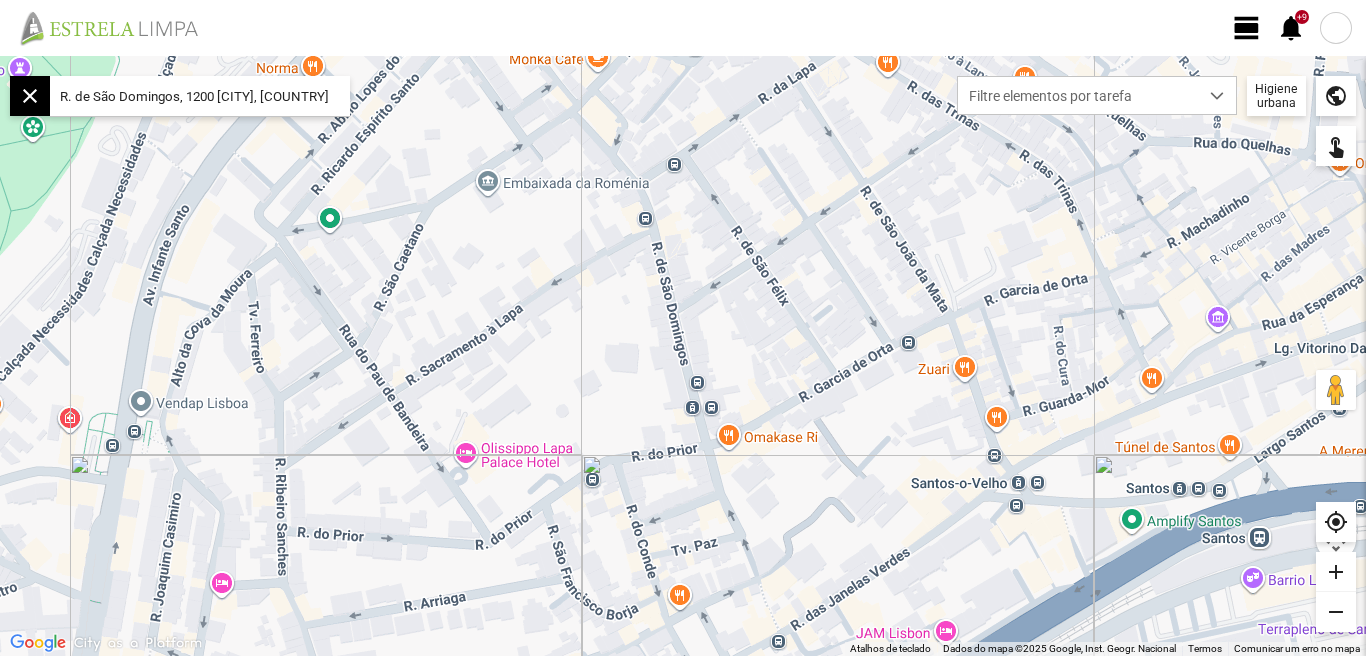 click at bounding box center (1336, 28) 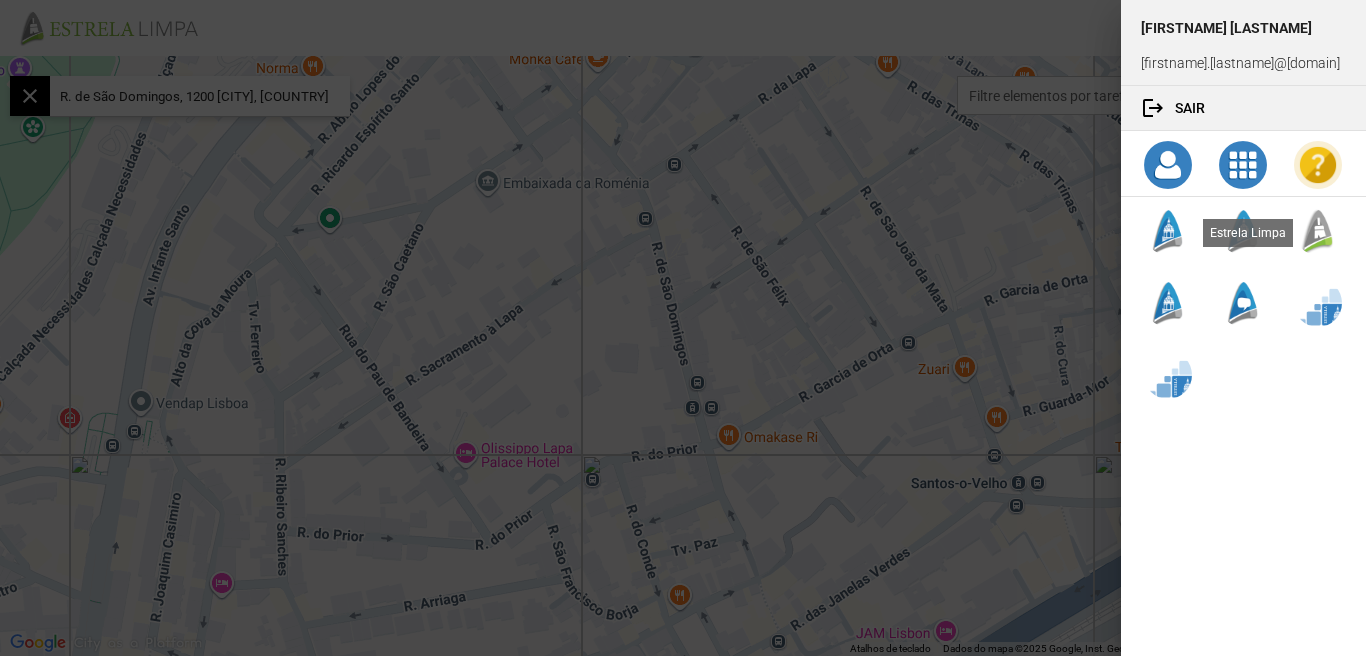 click at bounding box center [1318, 231] 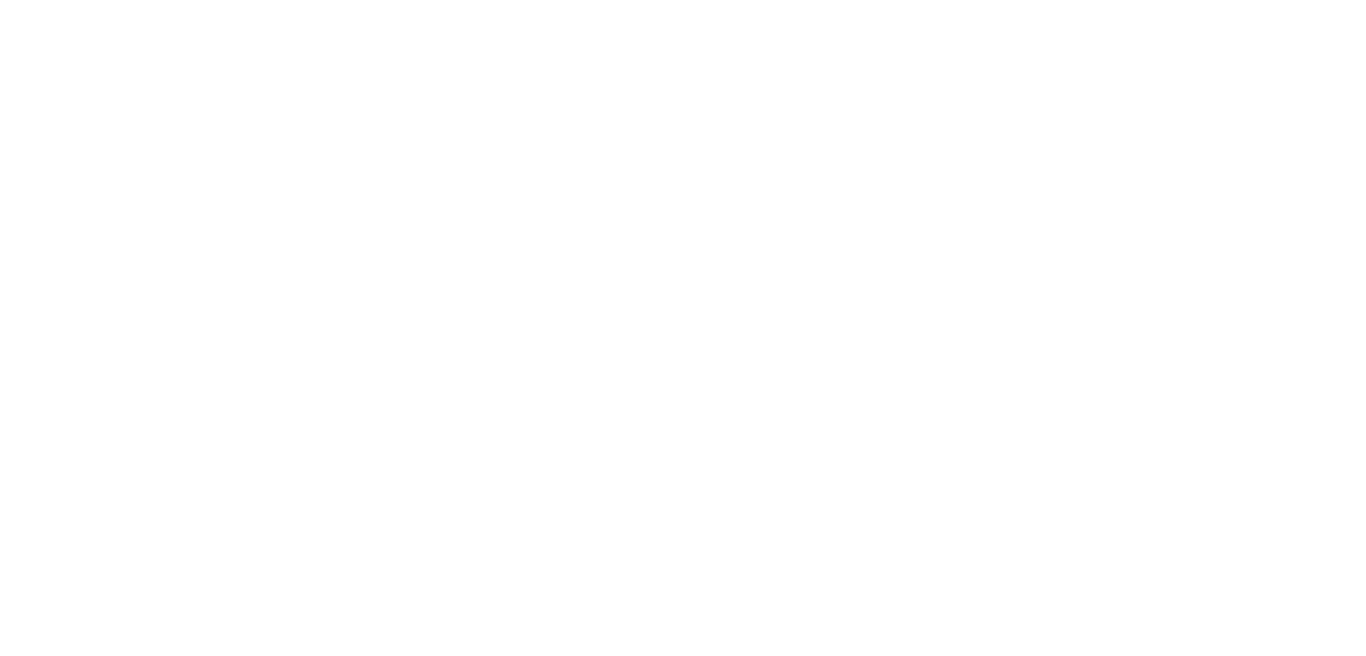 scroll, scrollTop: 0, scrollLeft: 0, axis: both 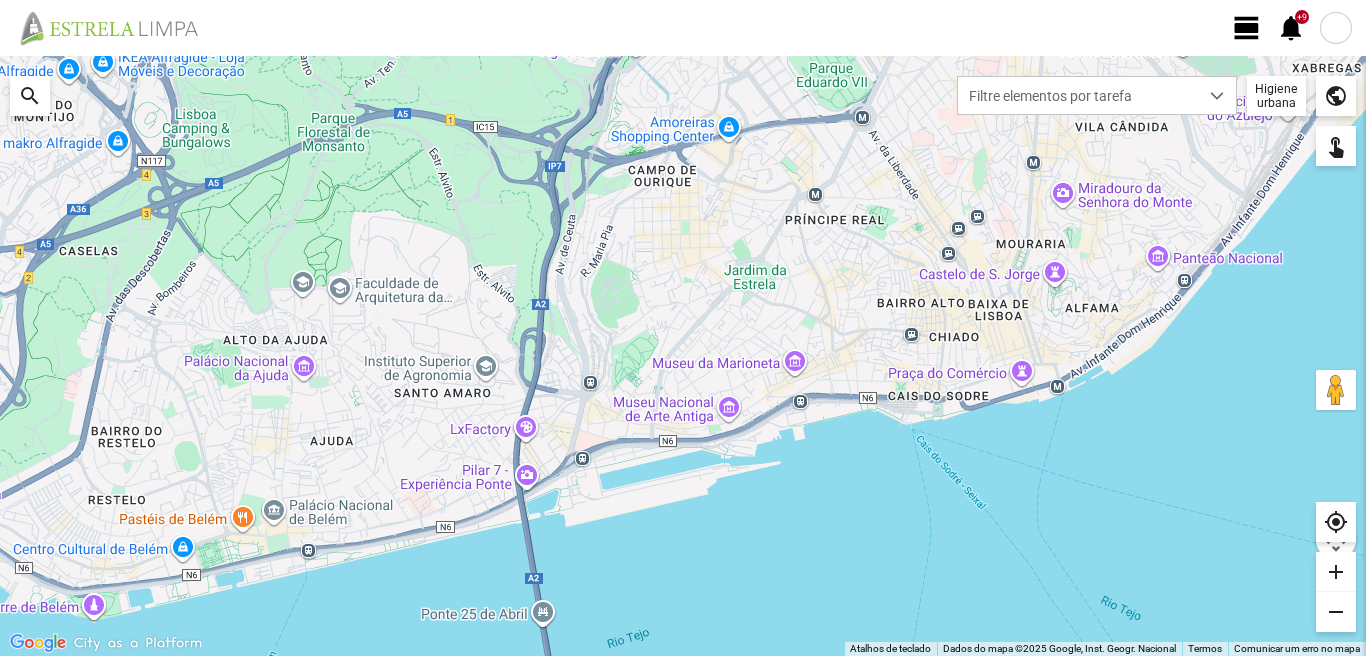 click at bounding box center [1336, 28] 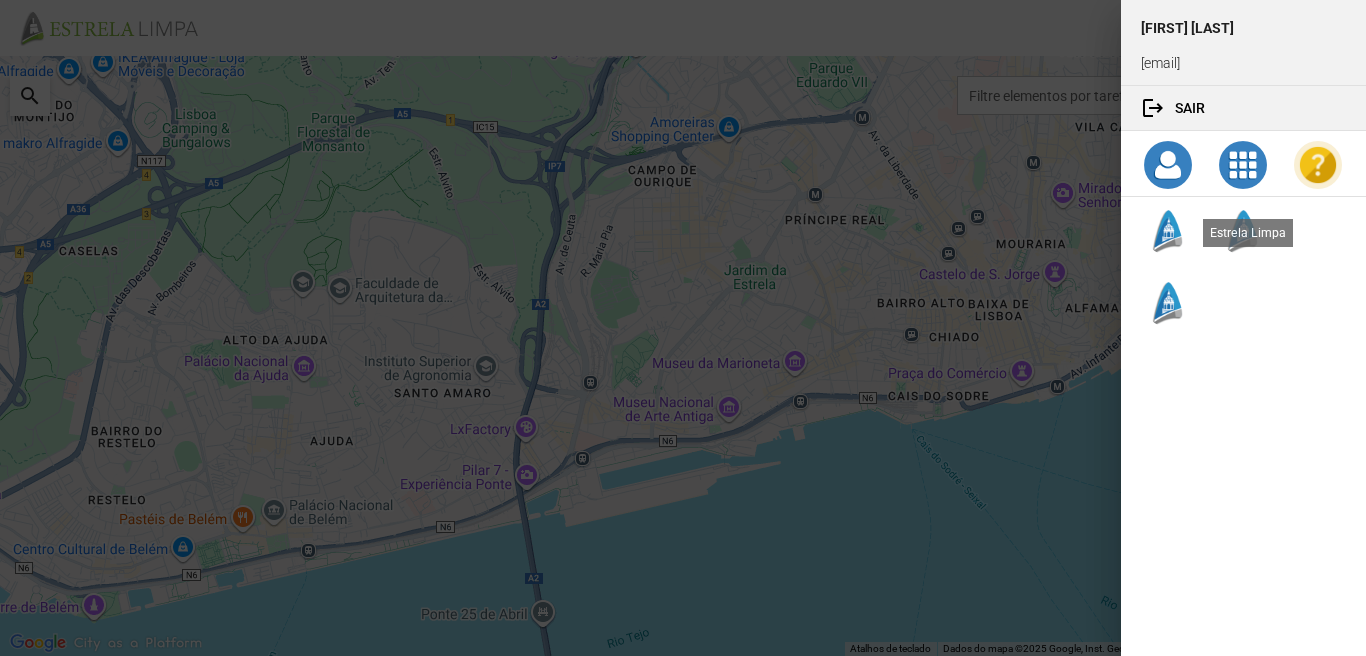 click at bounding box center [1318, 231] 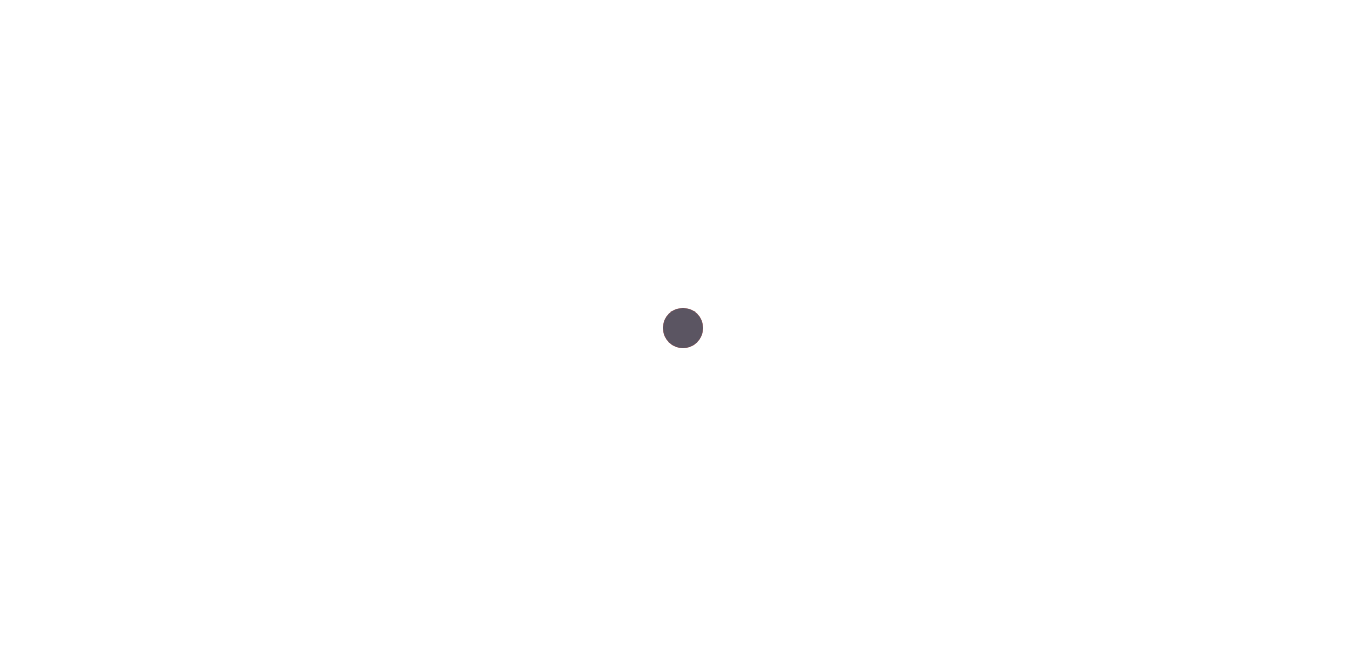 scroll, scrollTop: 0, scrollLeft: 0, axis: both 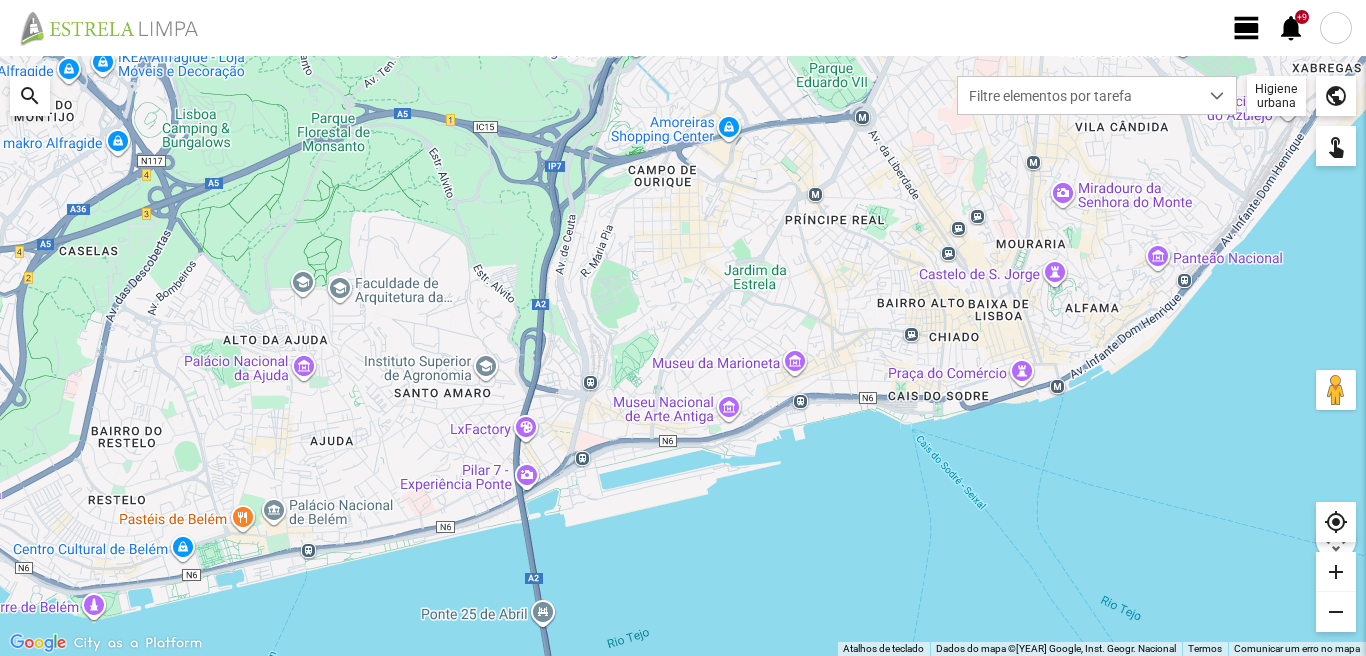 click on "view_day" at bounding box center [1247, 28] 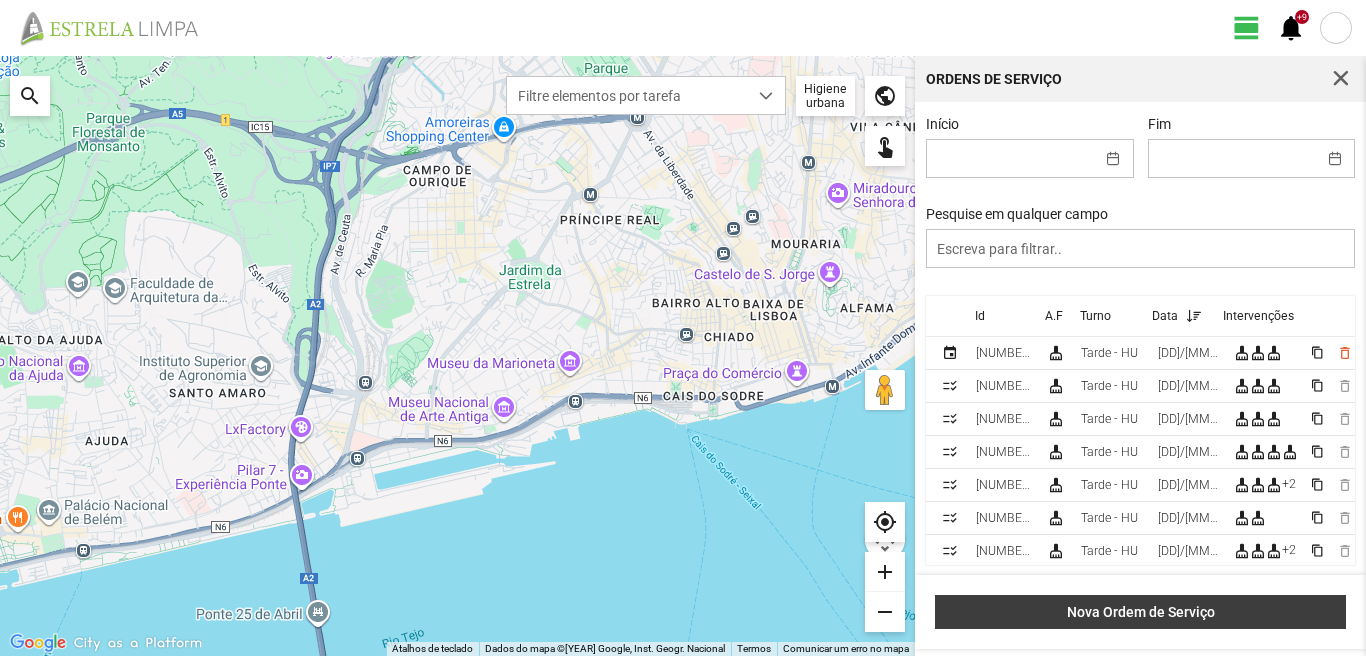 type 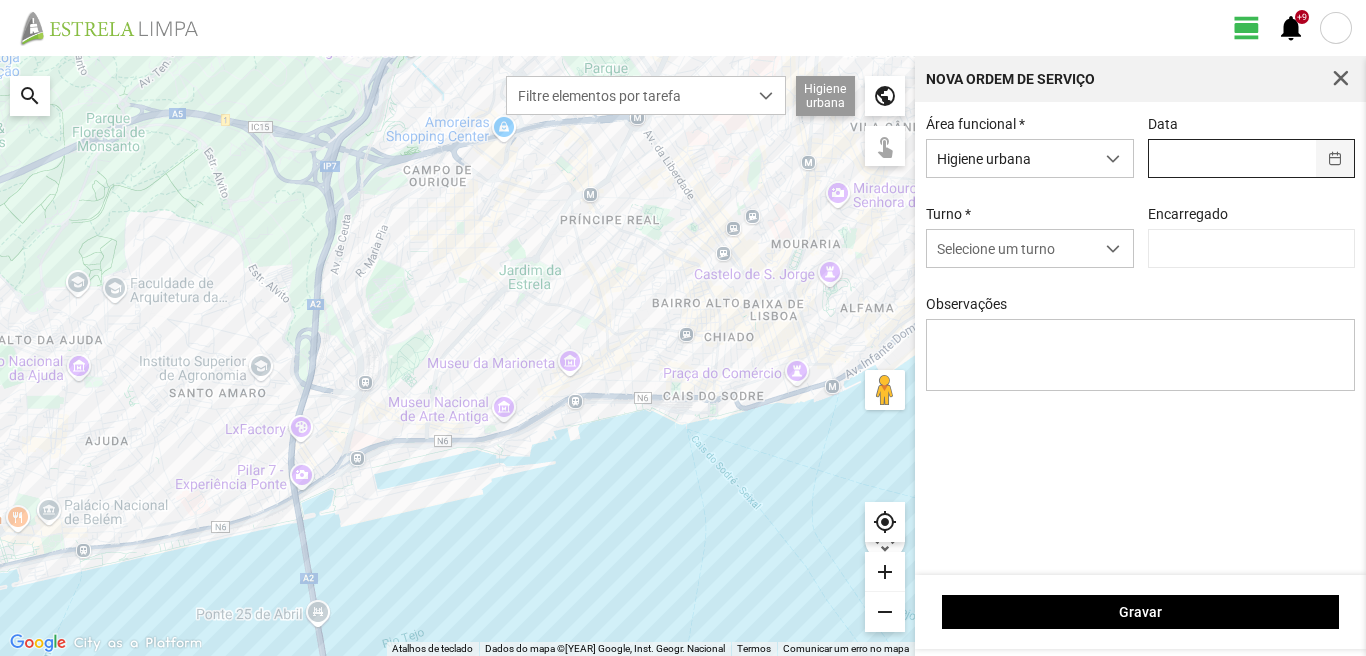 type 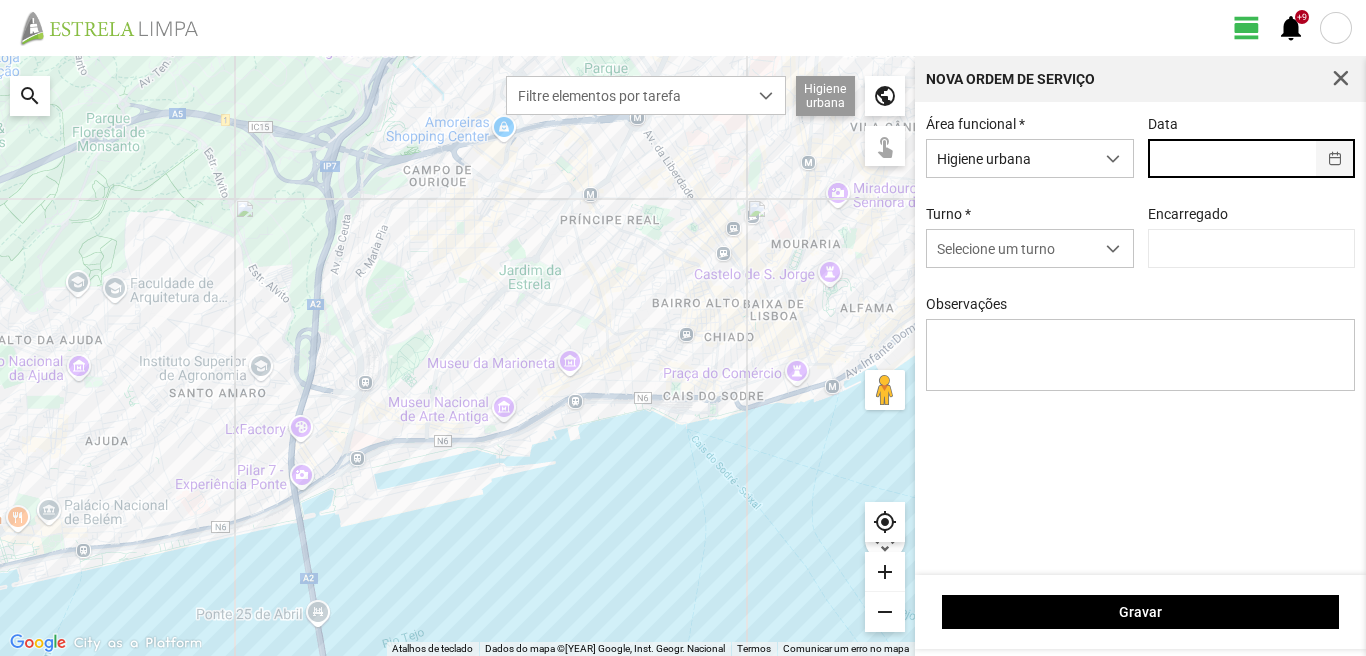 click at bounding box center [1335, 158] 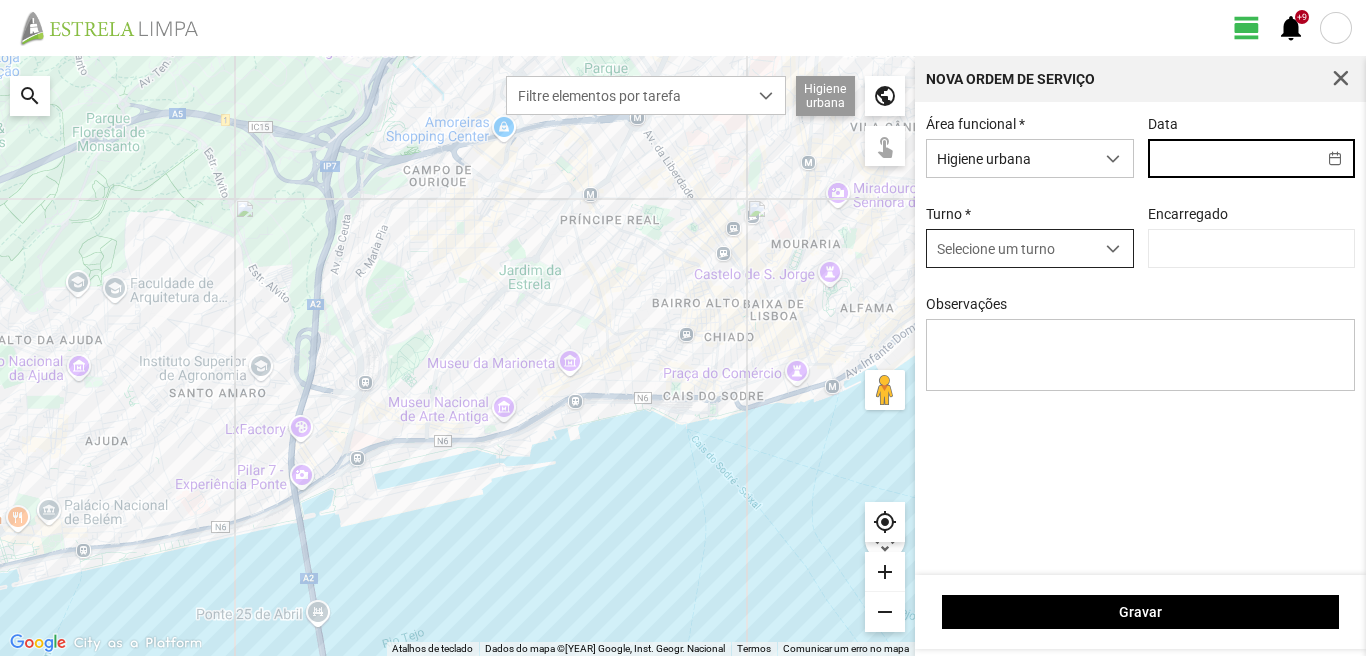 click at bounding box center (1113, 249) 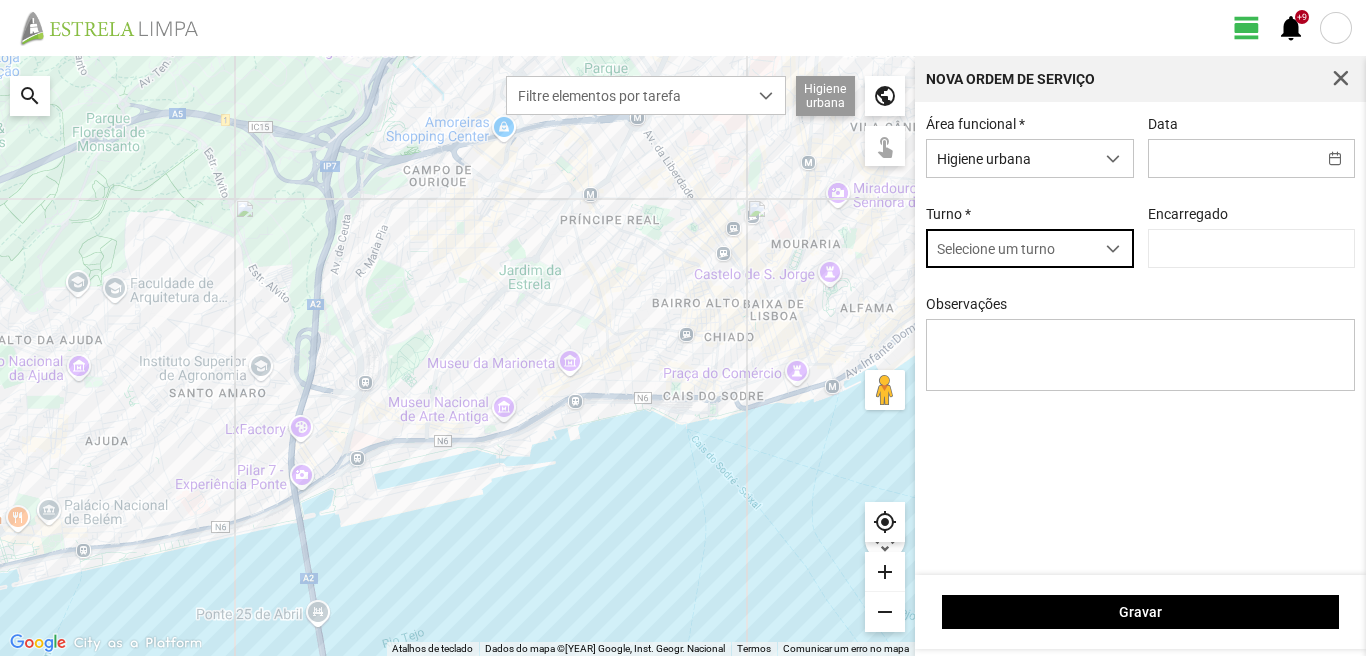 scroll, scrollTop: 11, scrollLeft: 89, axis: both 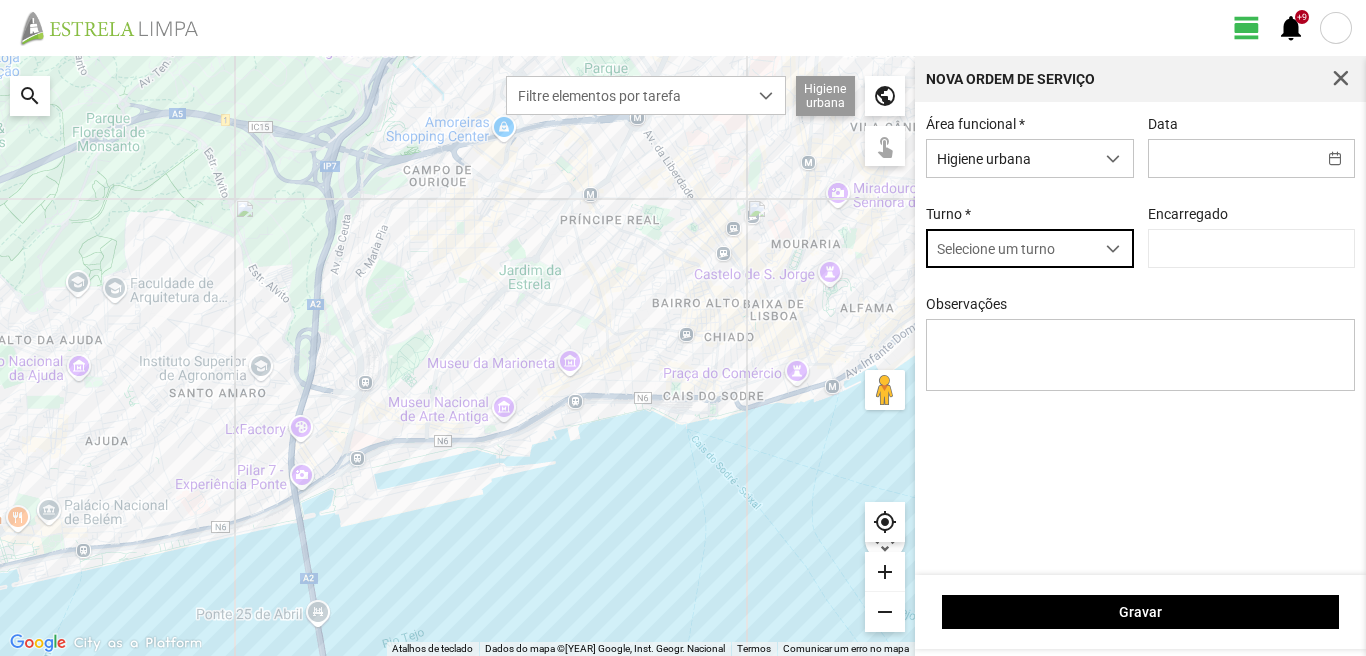 click at bounding box center [1113, 248] 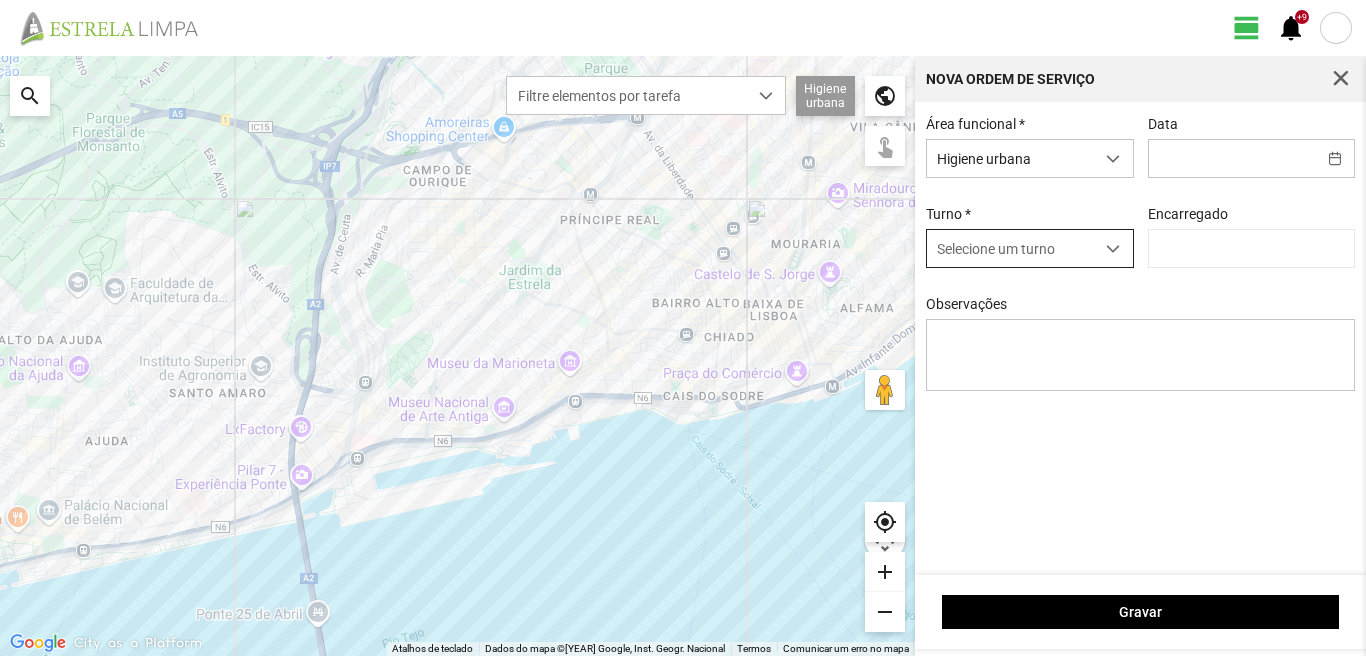 click at bounding box center [1113, 249] 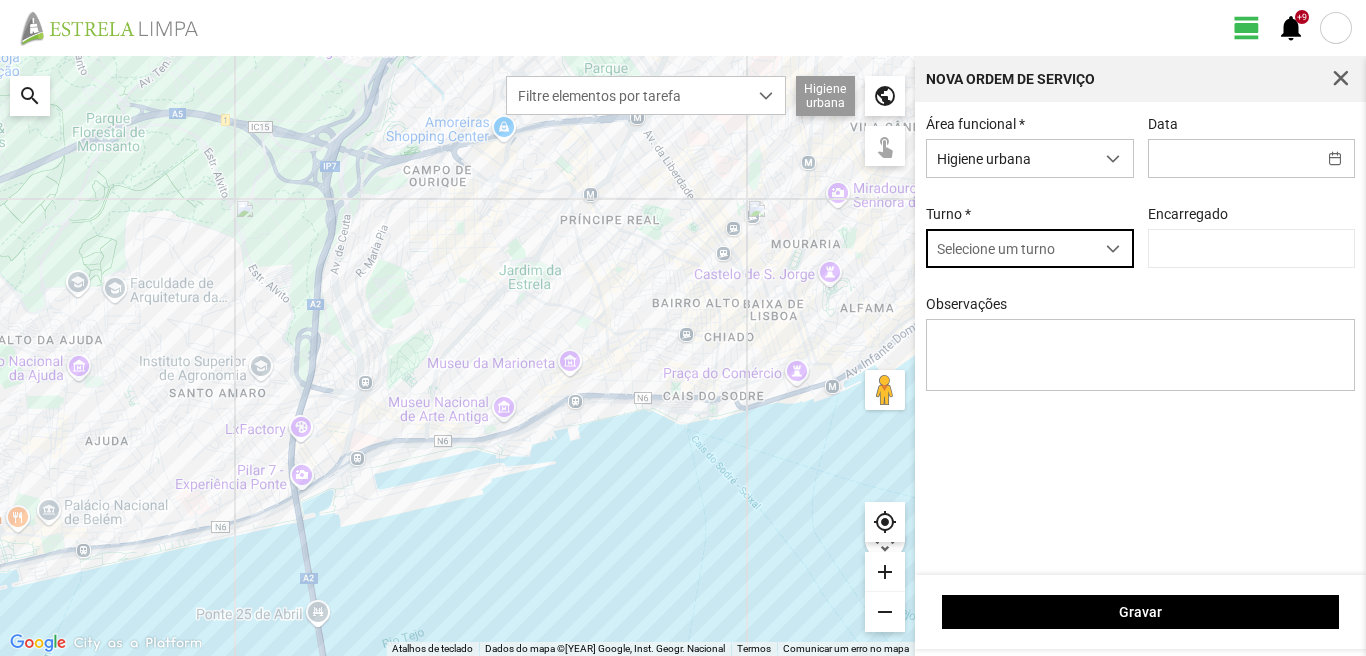 click at bounding box center (1113, 249) 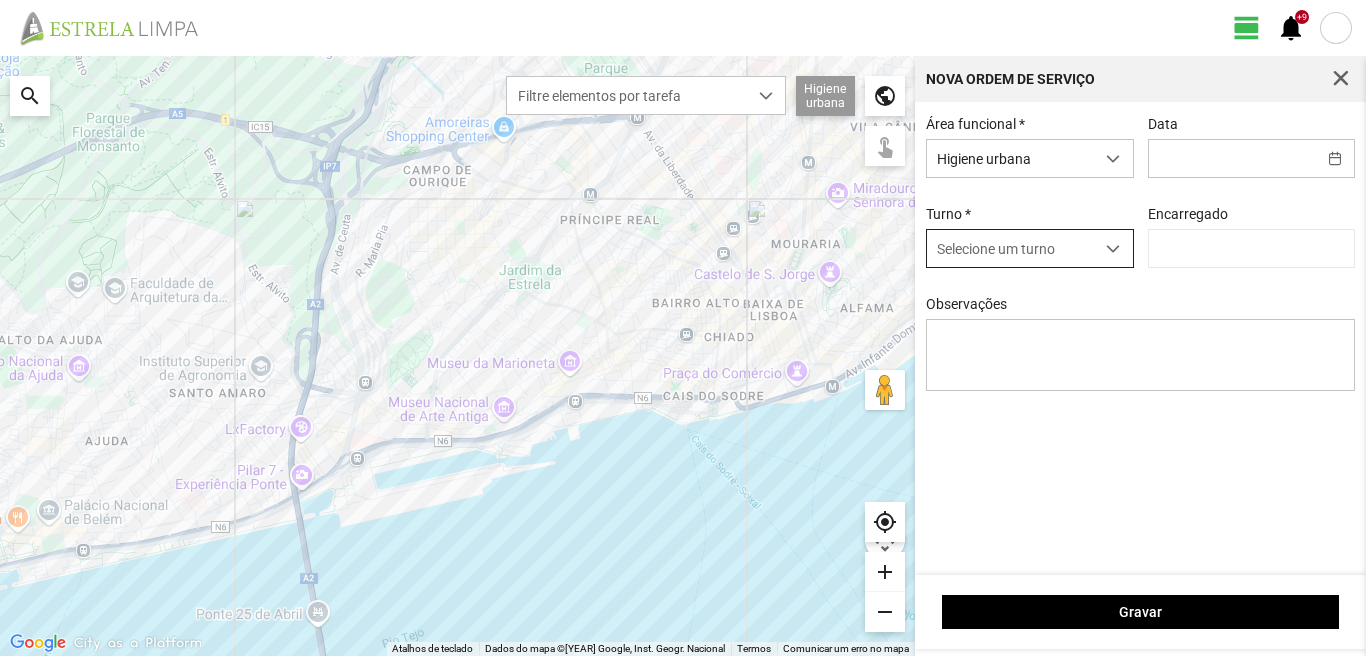 click at bounding box center (1113, 249) 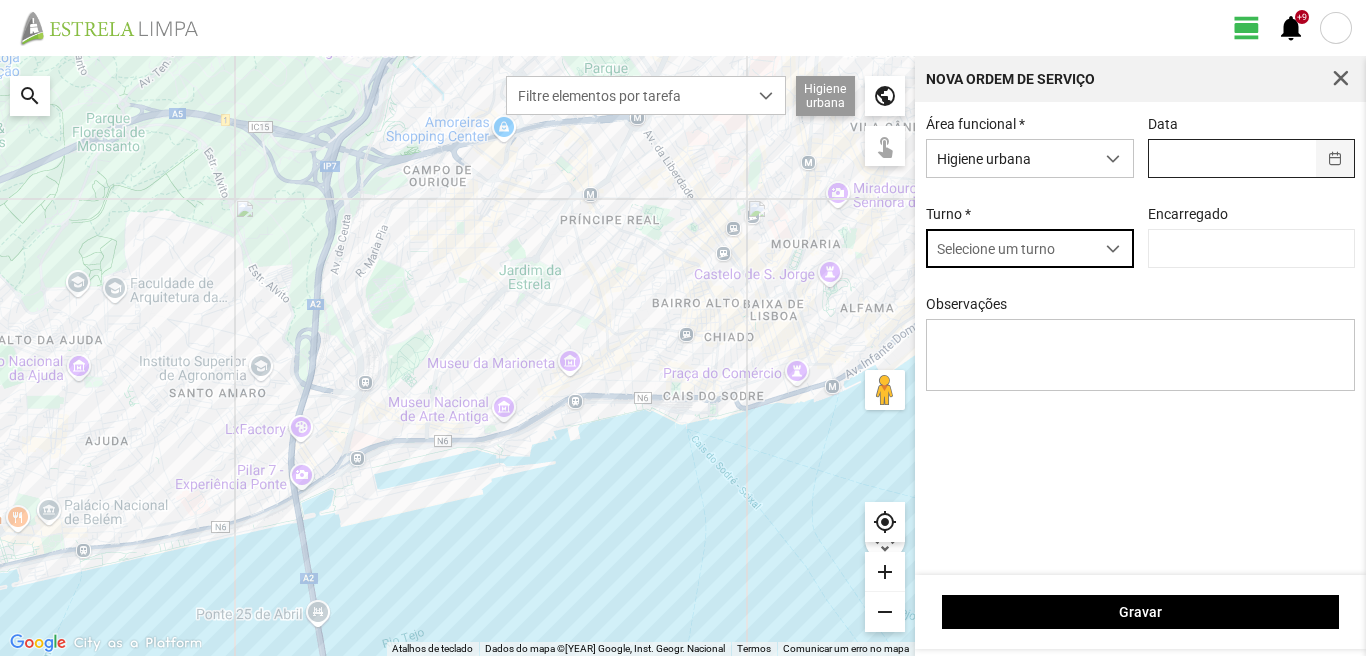 click at bounding box center [1335, 158] 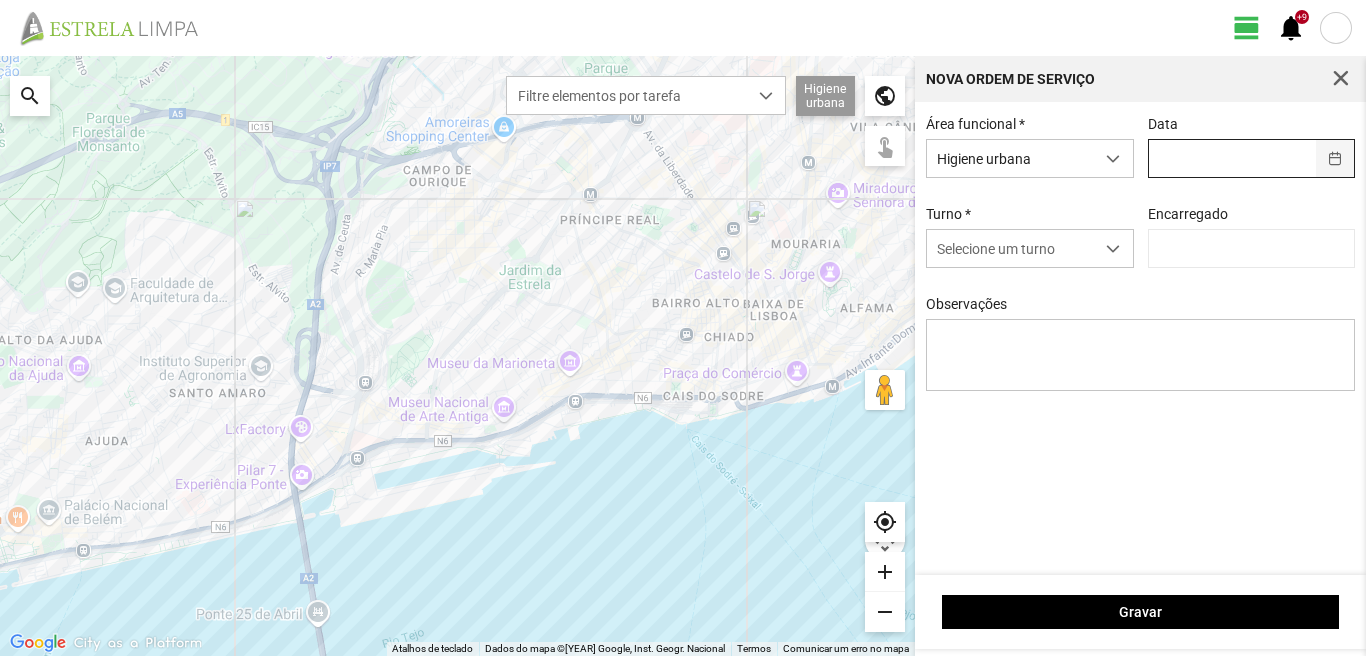 click at bounding box center [1335, 158] 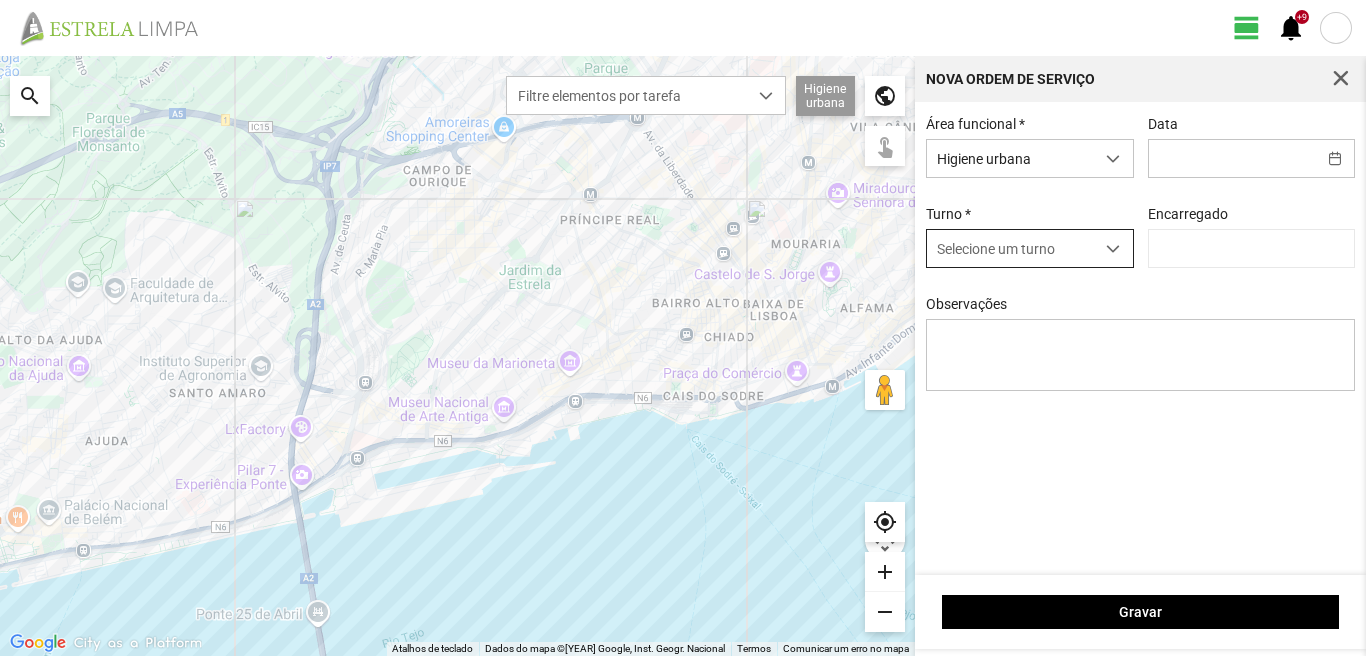 click at bounding box center [1113, 248] 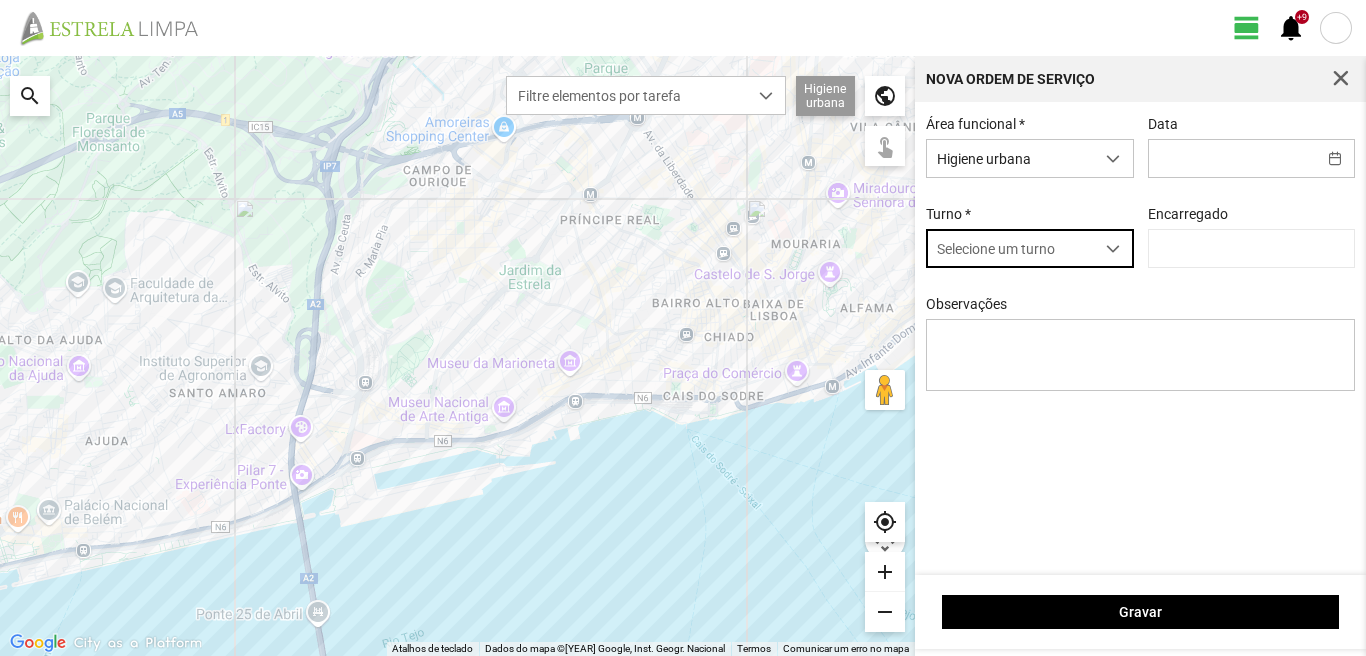 click at bounding box center (1113, 248) 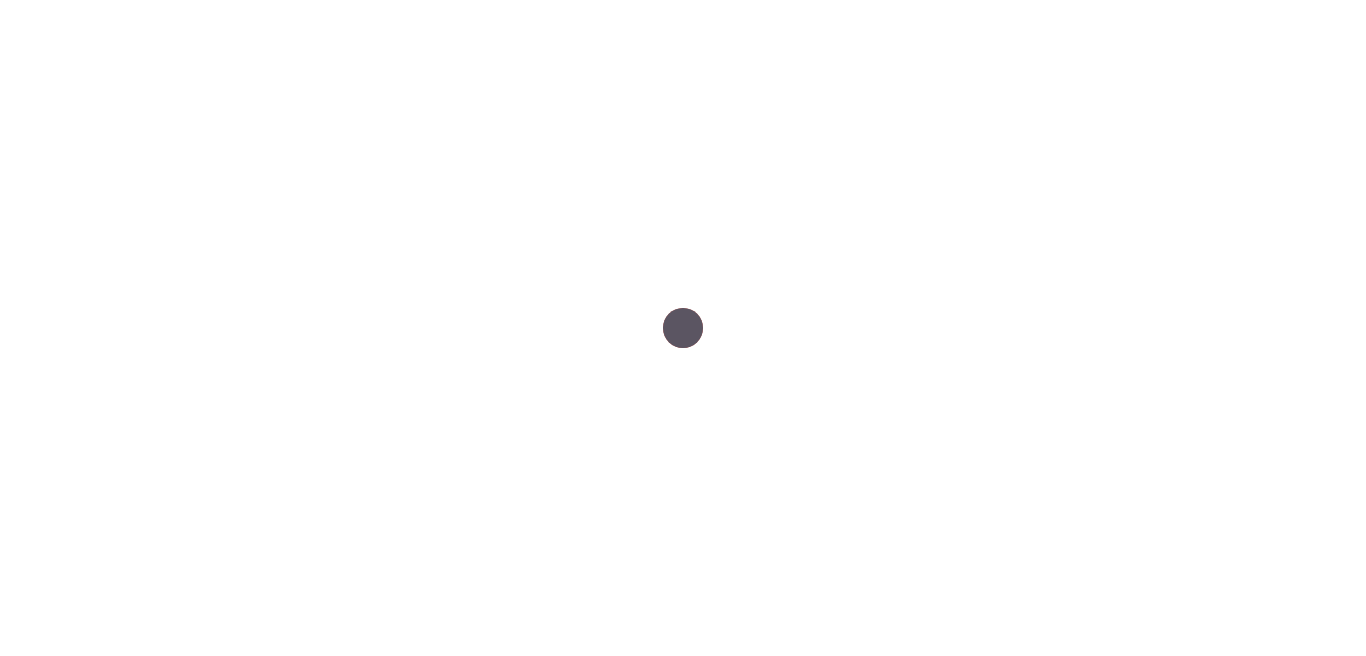 scroll, scrollTop: 0, scrollLeft: 0, axis: both 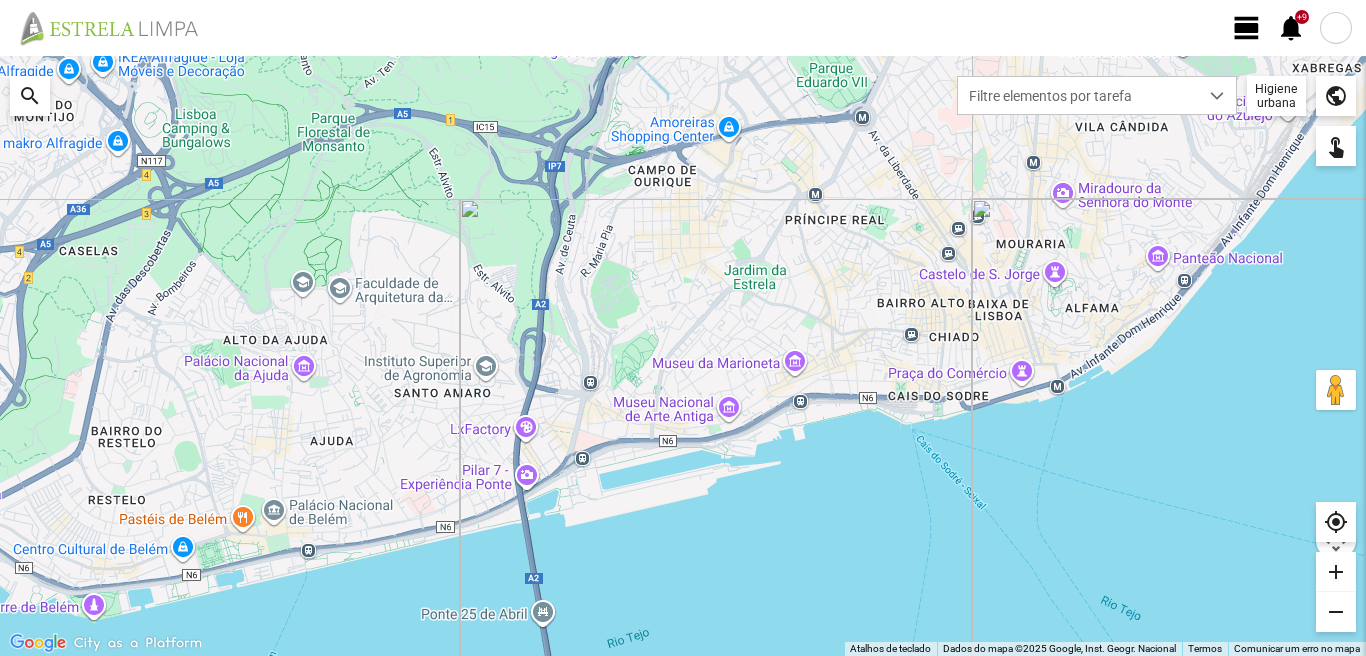 click on "view_day" at bounding box center [1247, 28] 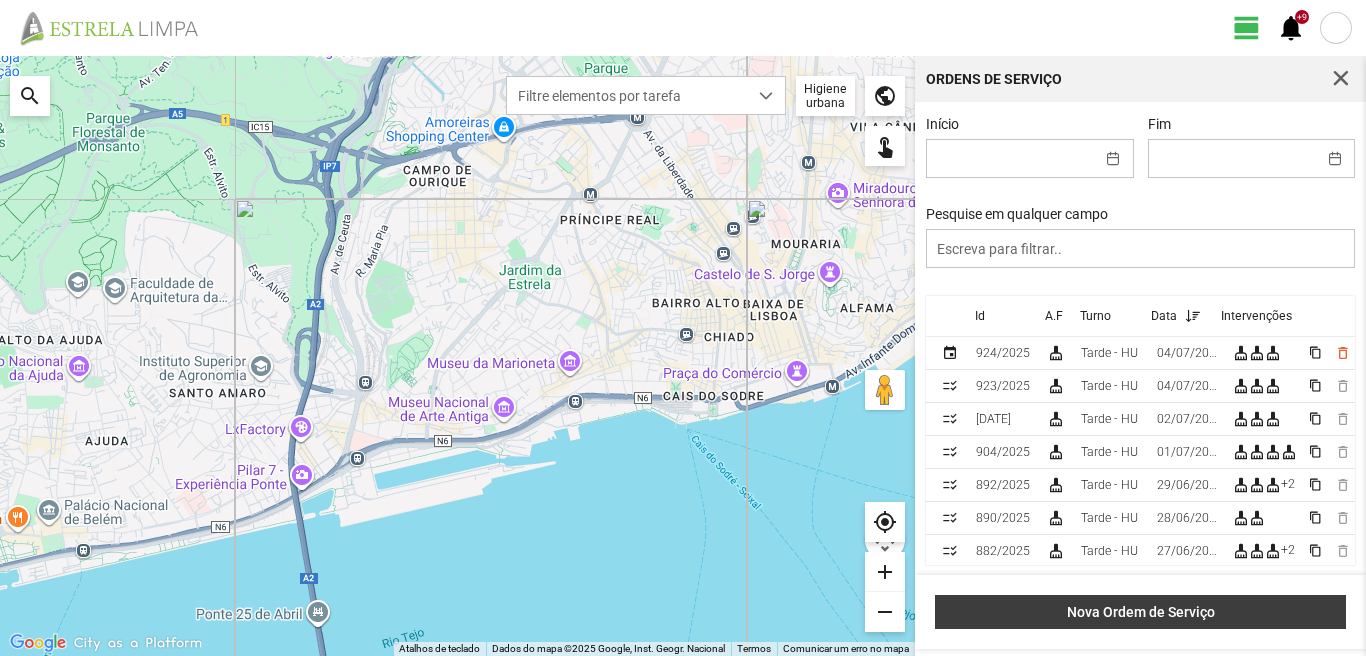 type 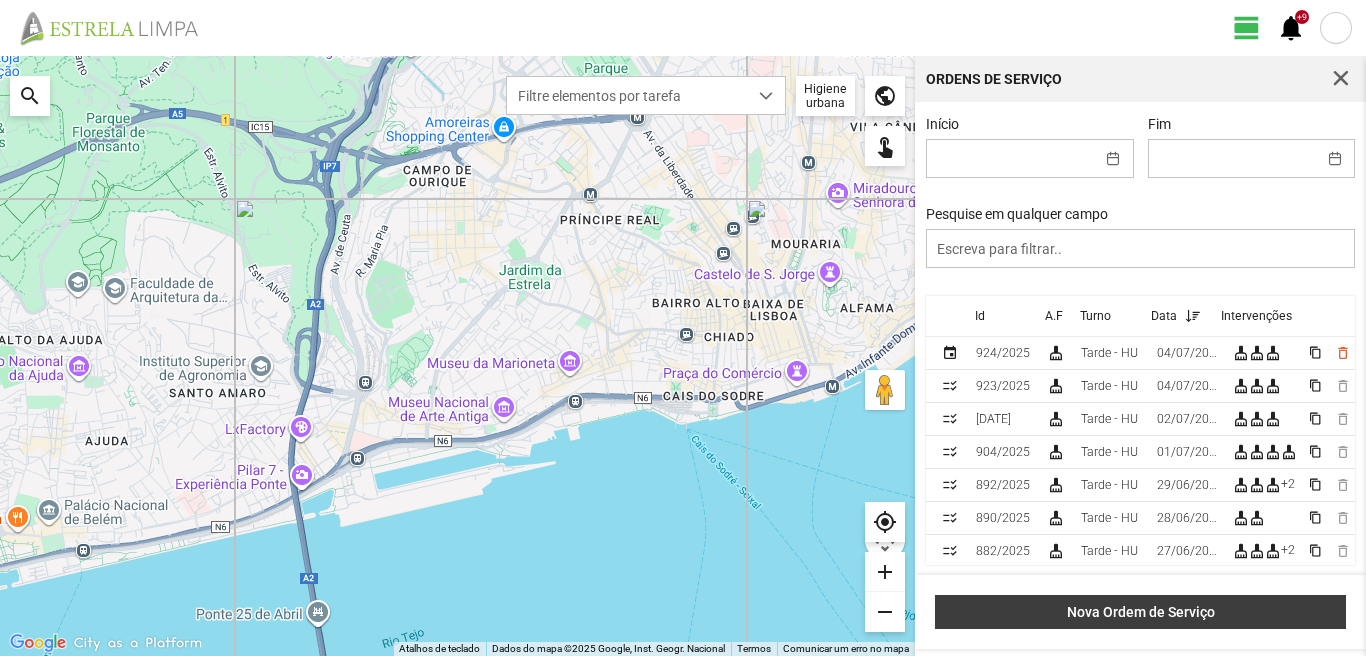 click on "Nova Ordem de Serviço" at bounding box center (1141, 612) 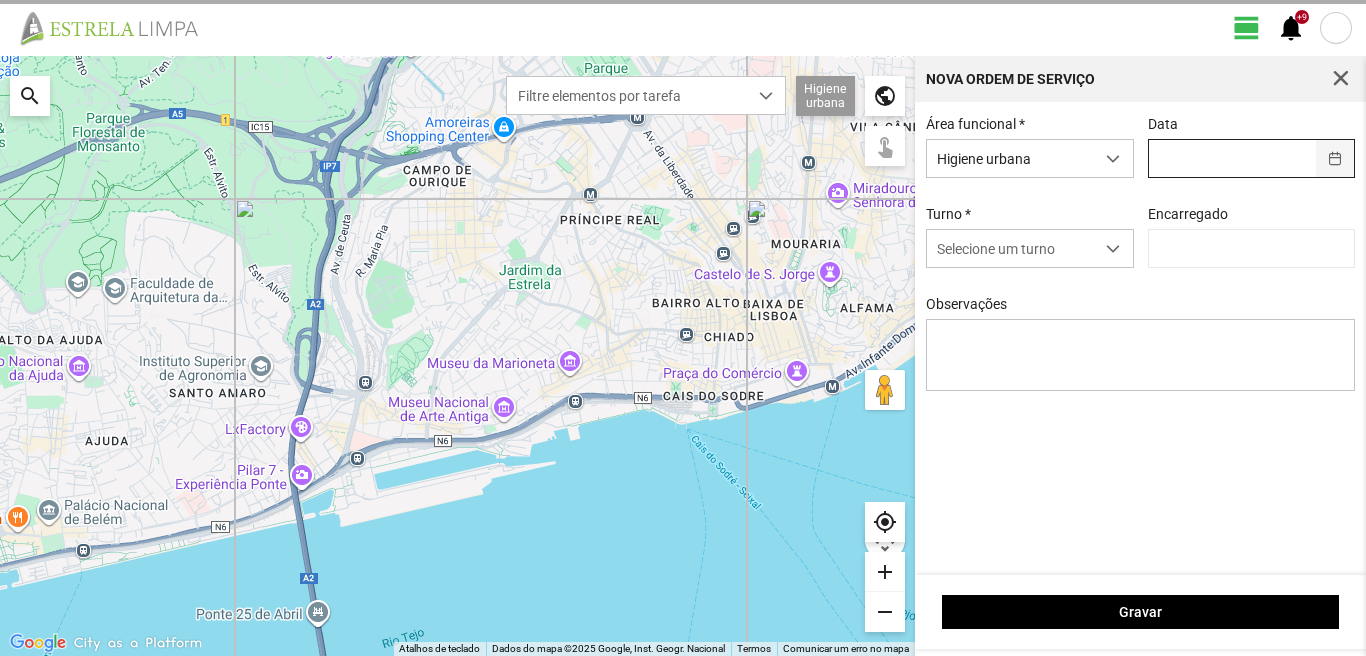 type 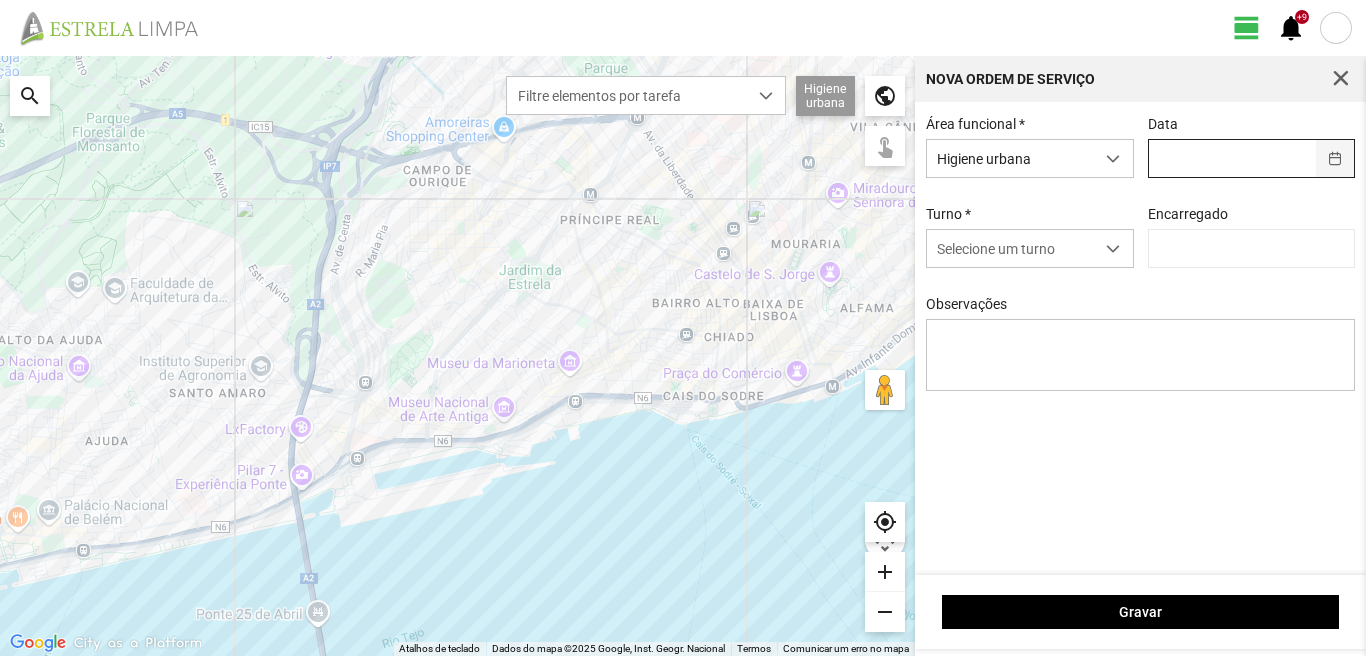 click at bounding box center [1335, 158] 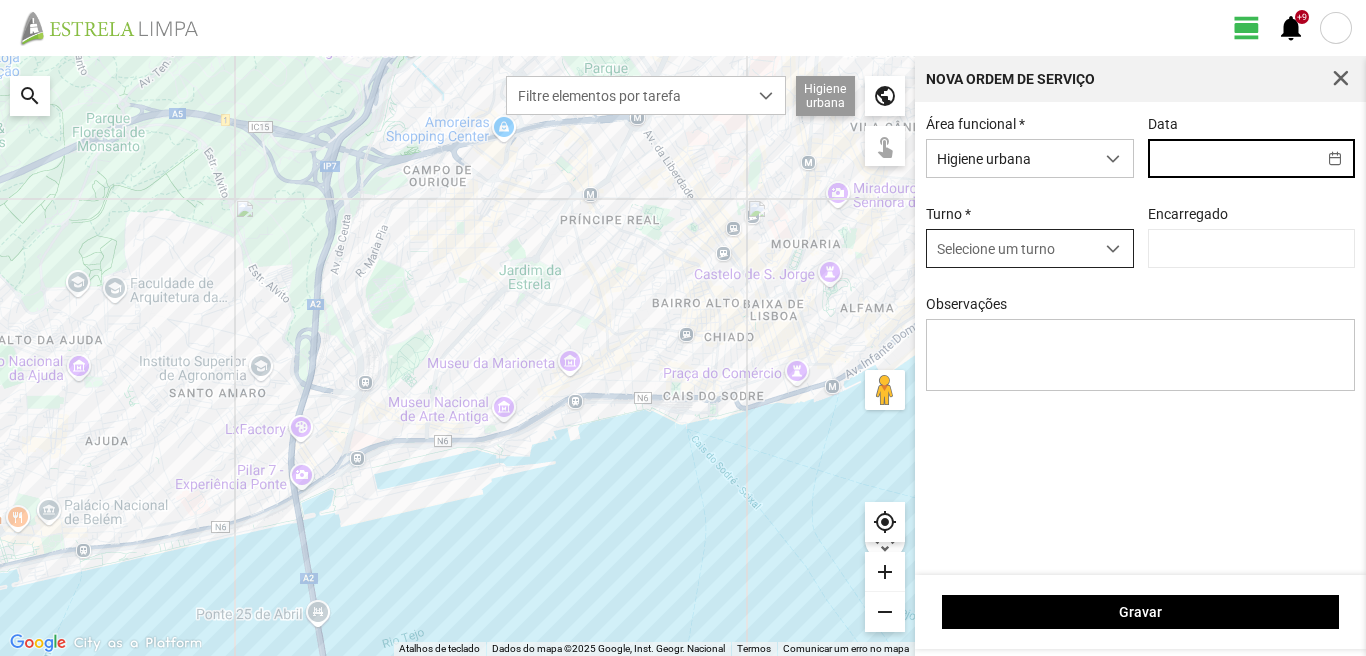 click at bounding box center (1113, 249) 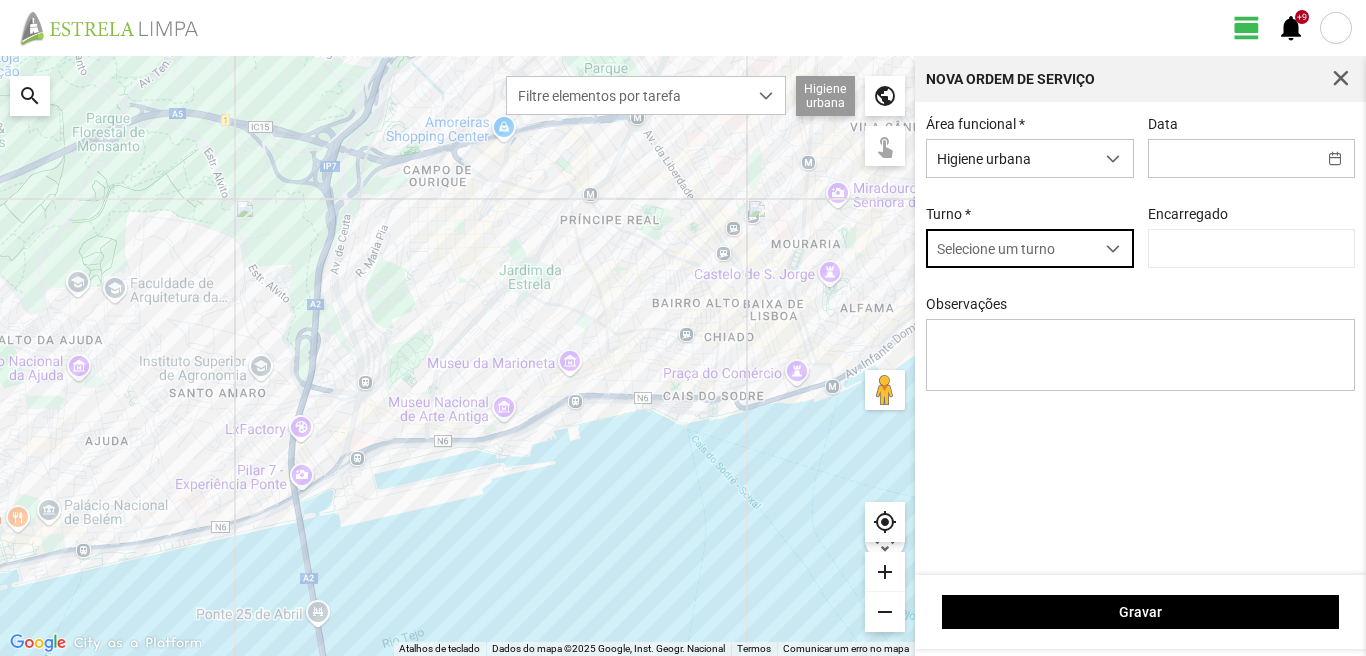 scroll, scrollTop: 11, scrollLeft: 89, axis: both 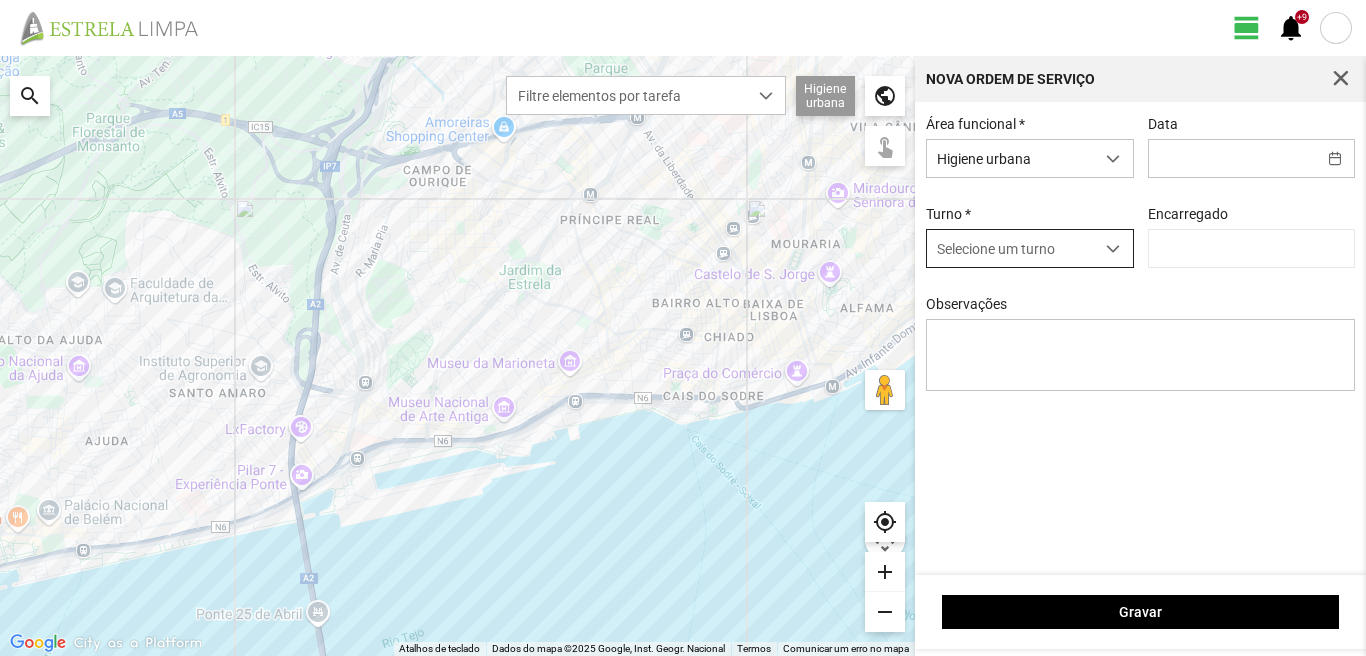 click at bounding box center (1113, 249) 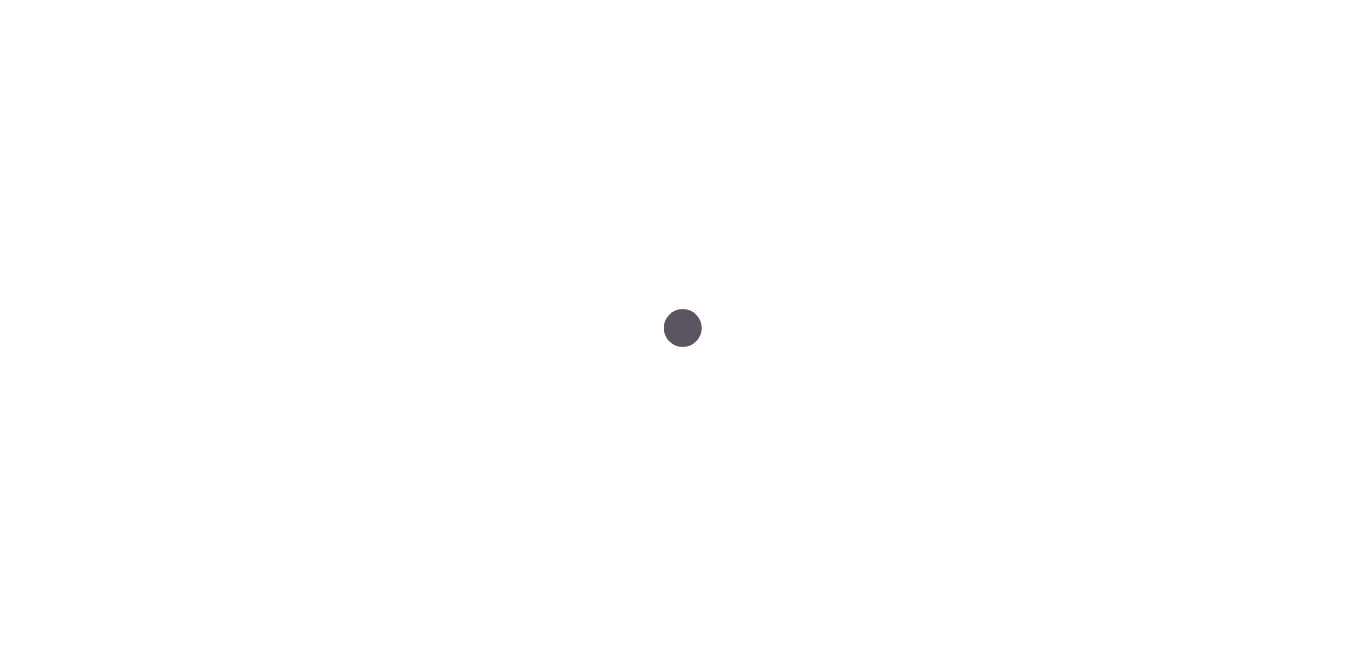 scroll, scrollTop: 0, scrollLeft: 0, axis: both 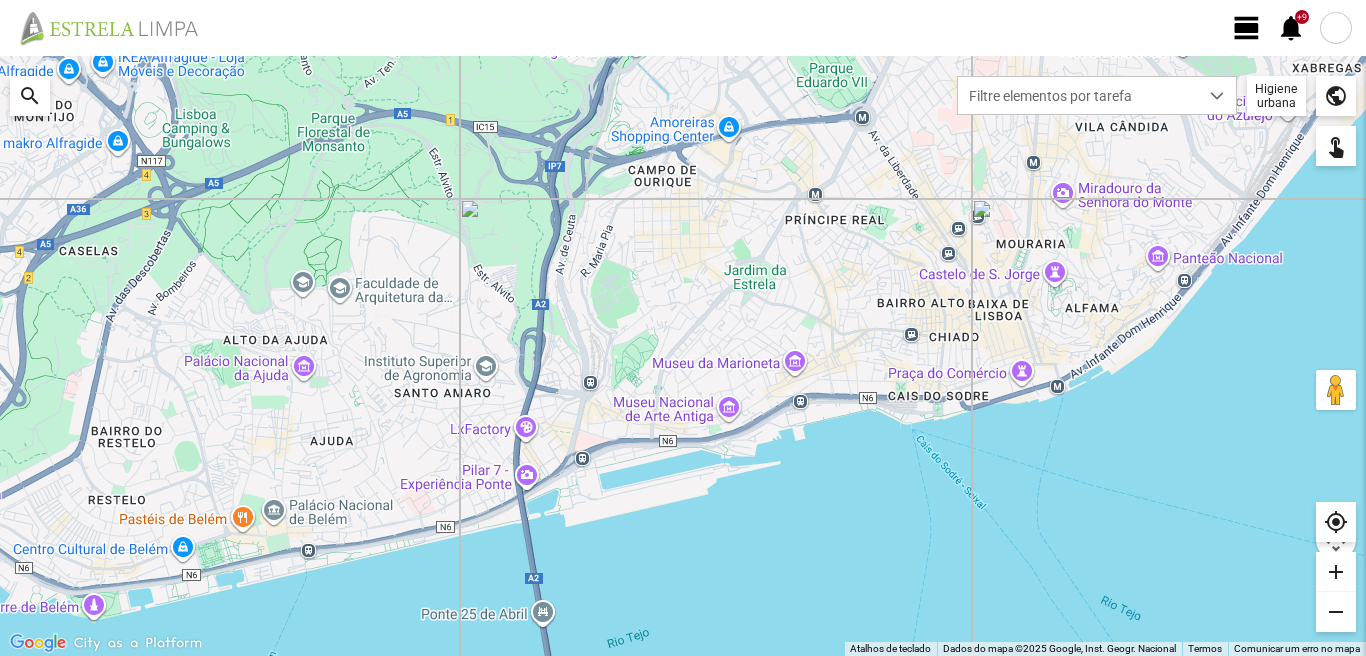 click on "view_day" at bounding box center [1247, 28] 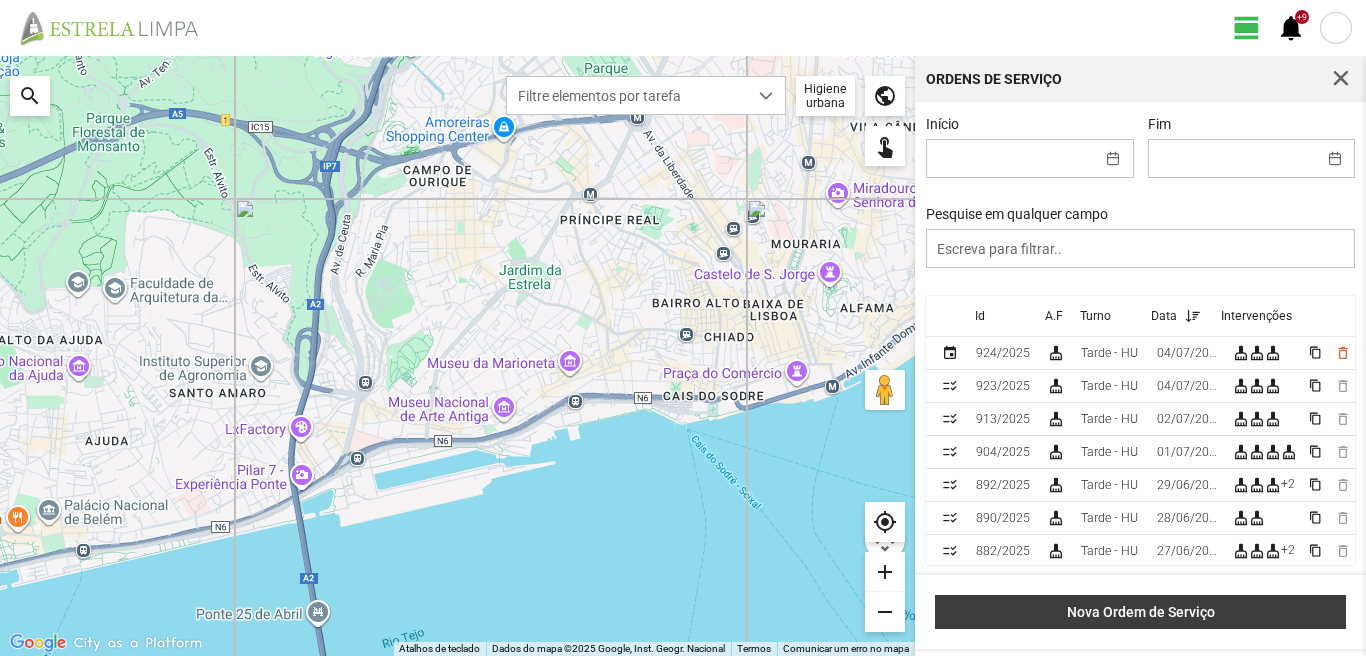 type 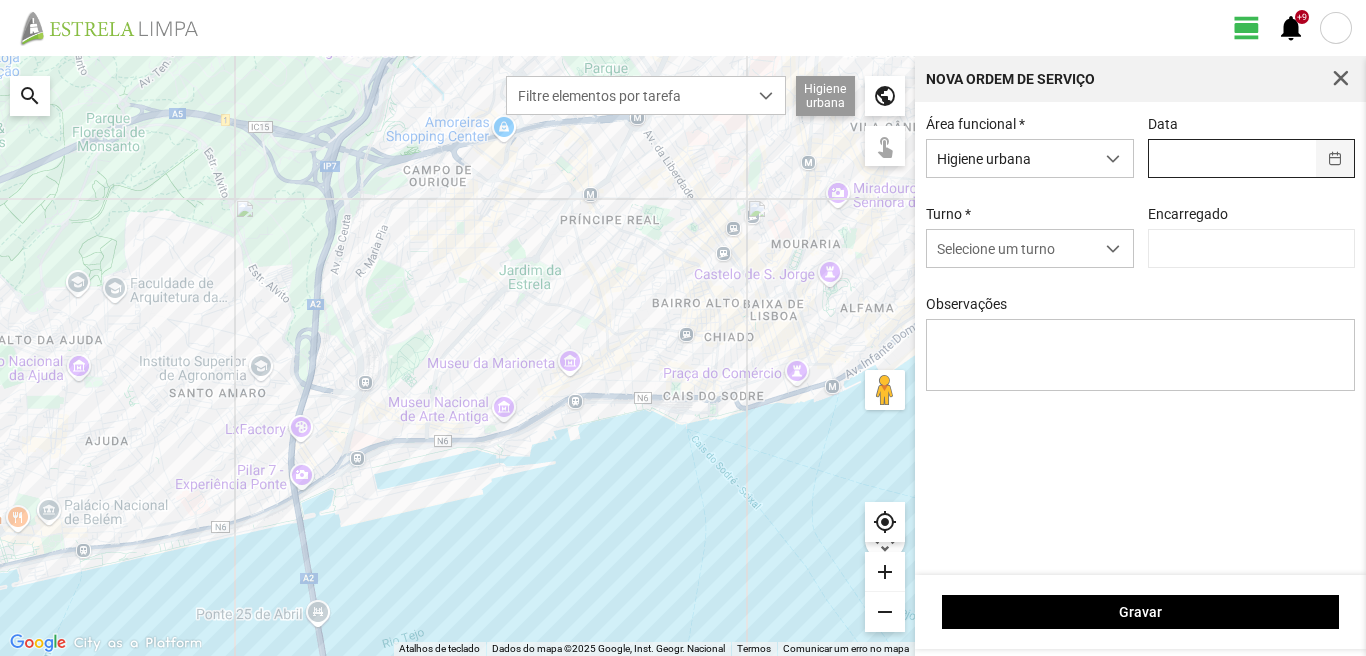 type 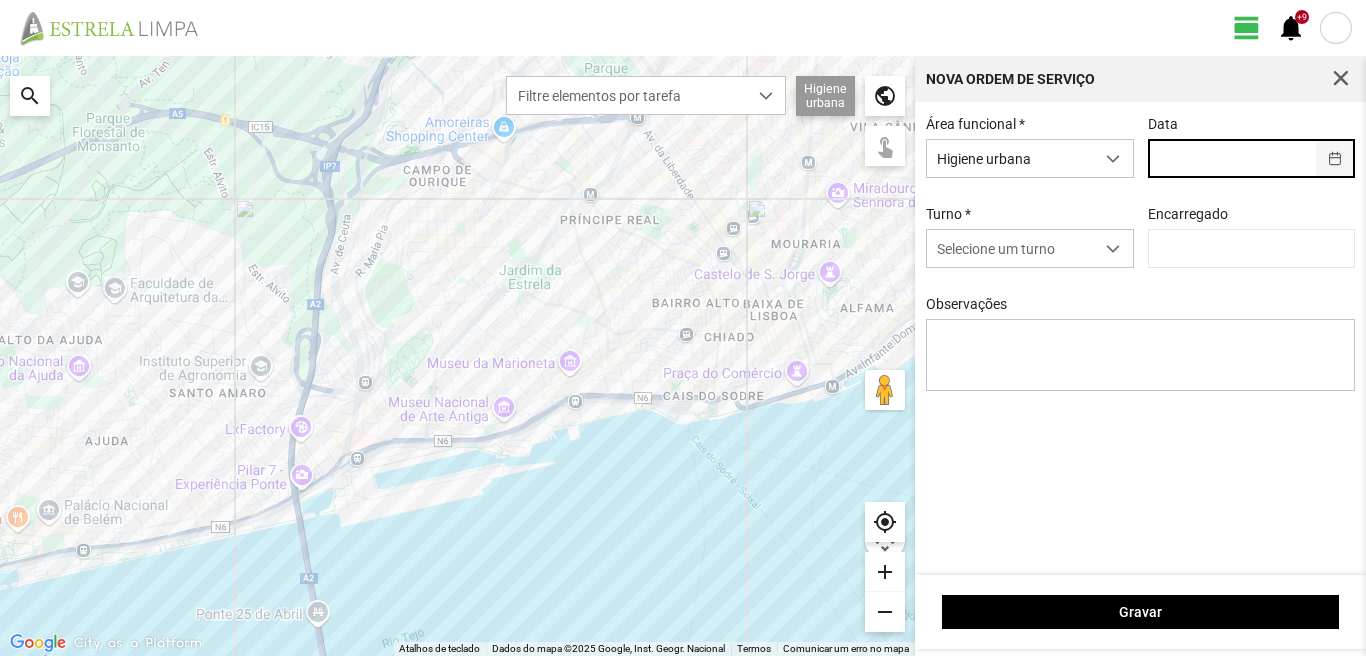 click at bounding box center [1335, 158] 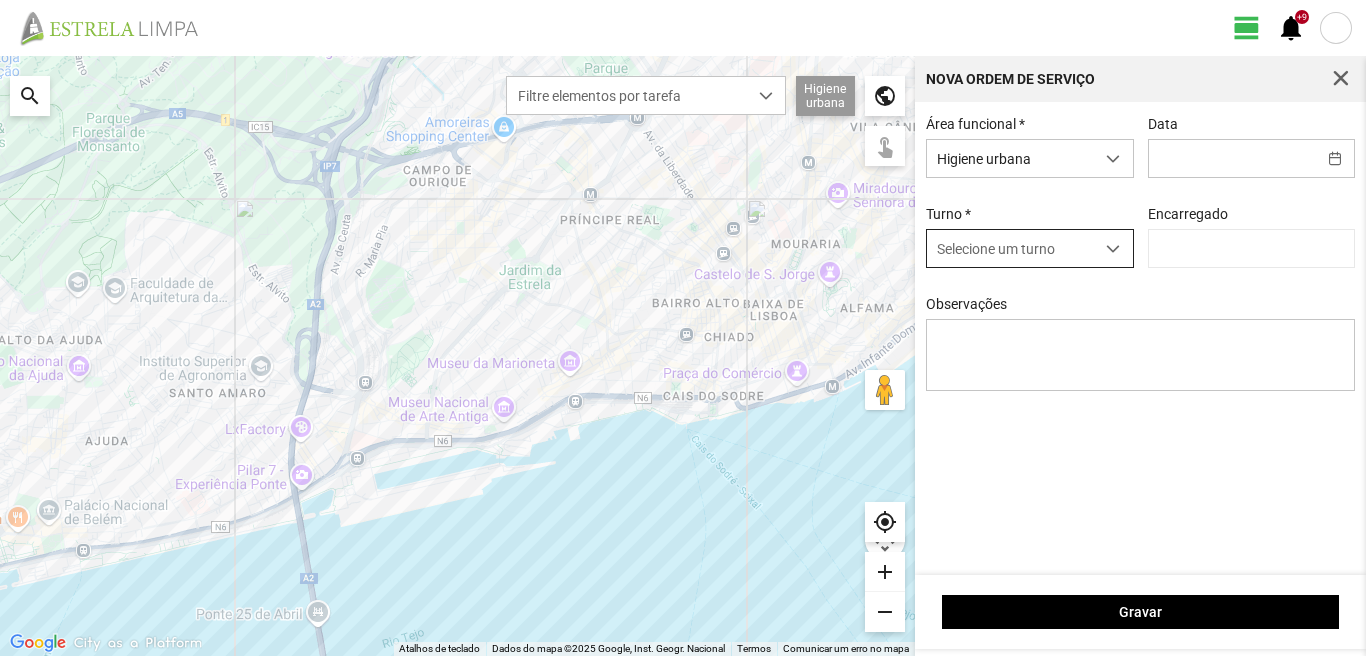click at bounding box center (1113, 249) 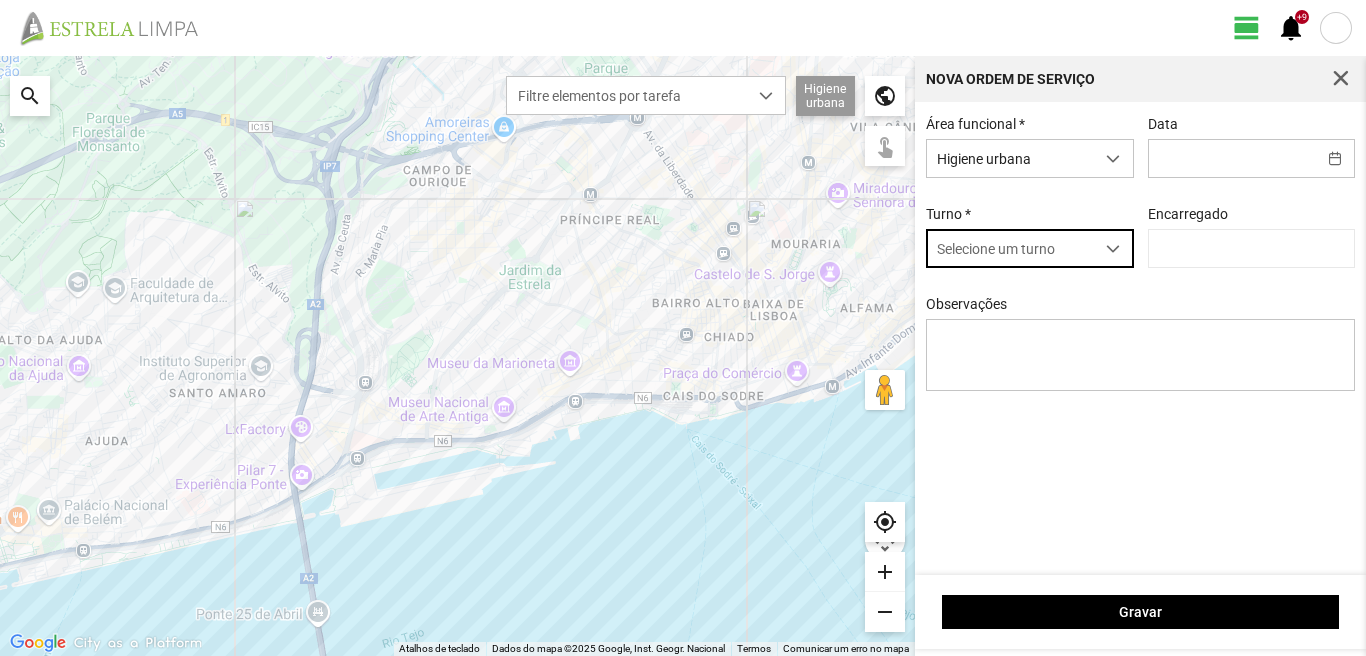 click at bounding box center [1113, 249] 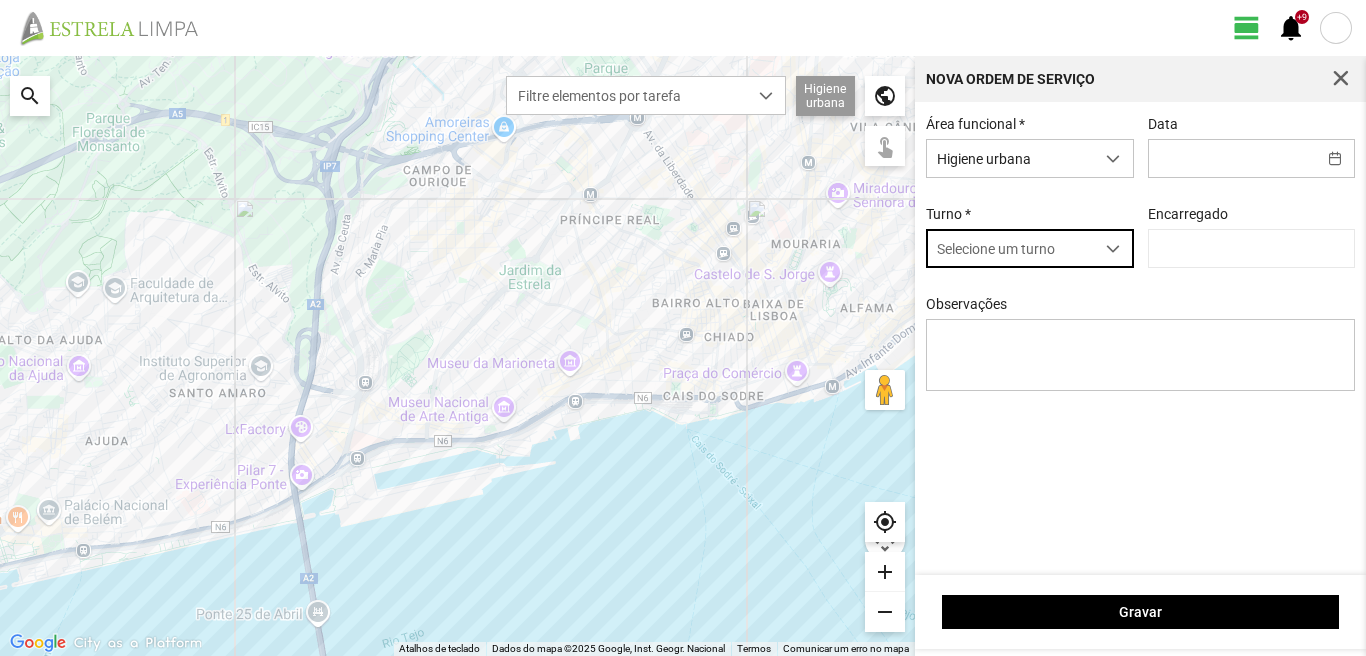 click at bounding box center (1113, 249) 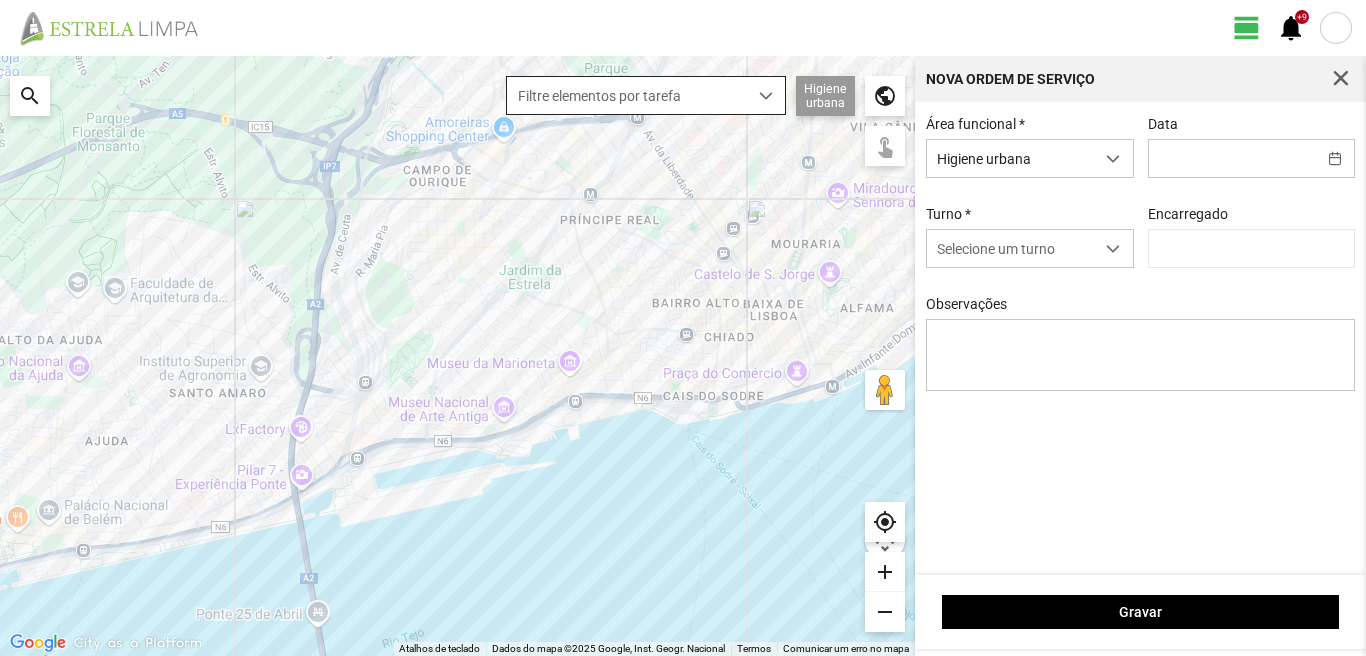click on "Filtre elementos por tarefa" at bounding box center (627, 95) 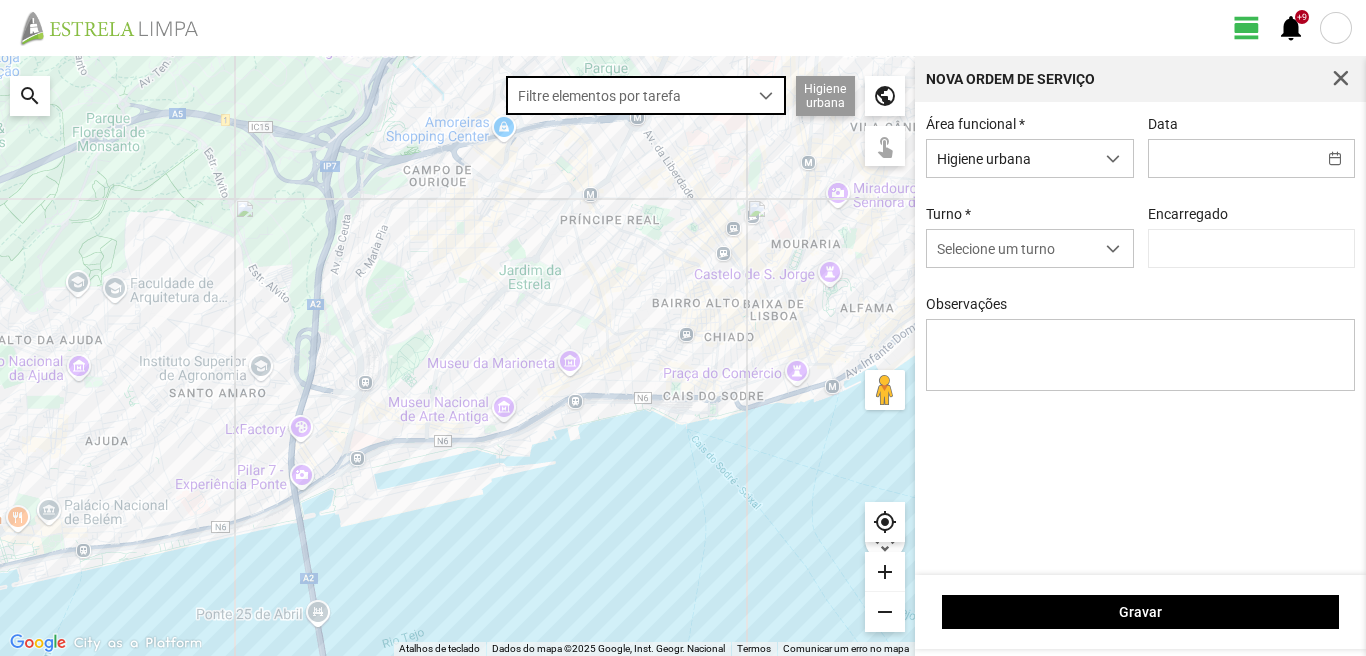 click at bounding box center (766, 96) 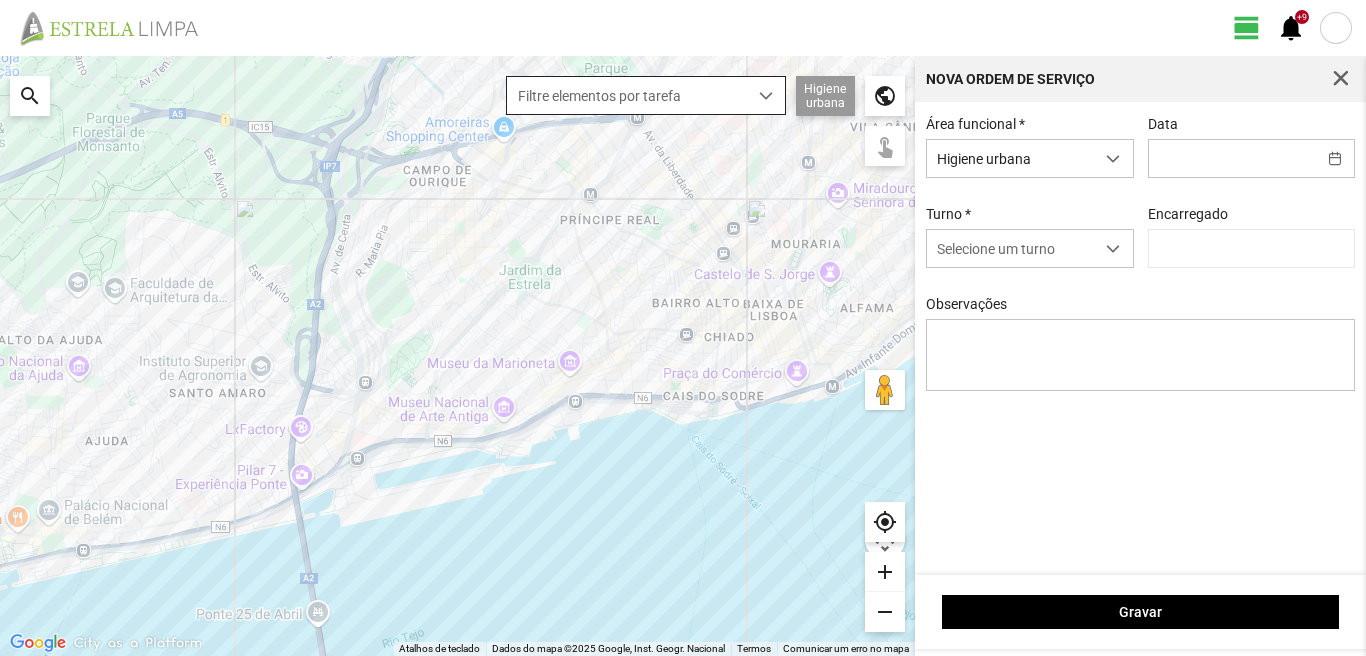click on "Filtre elementos por tarefa" at bounding box center (627, 95) 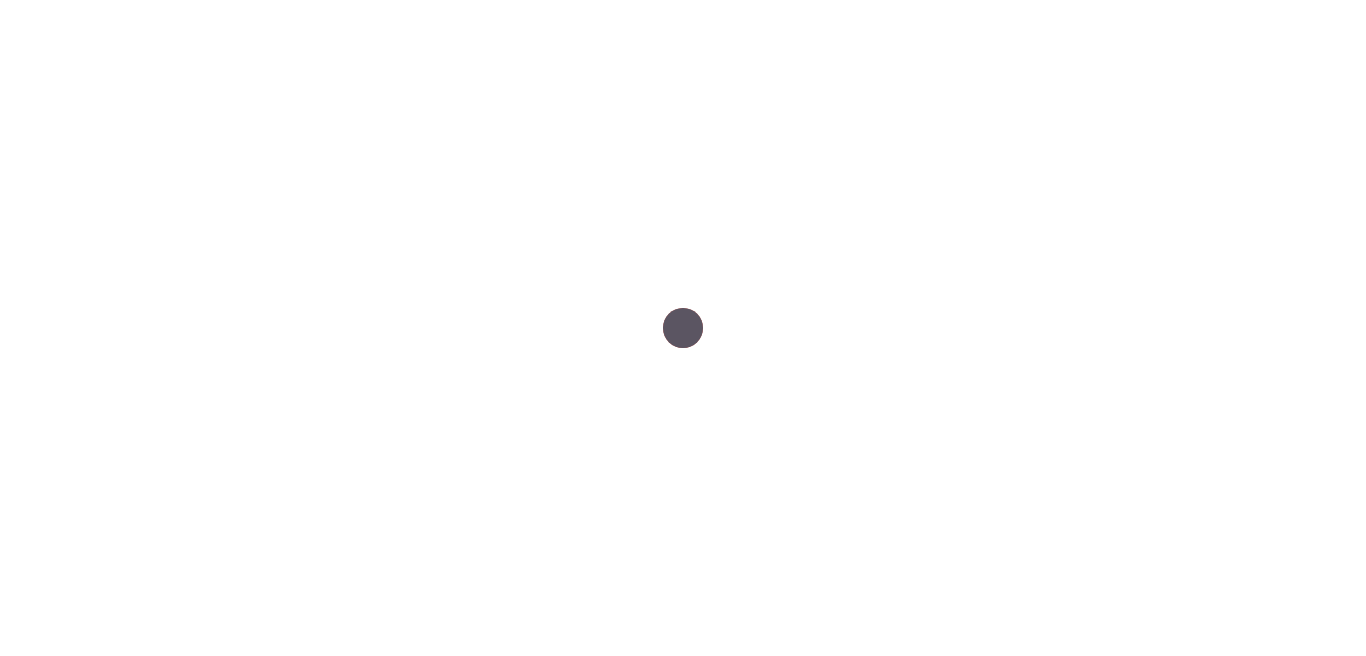 scroll, scrollTop: 0, scrollLeft: 0, axis: both 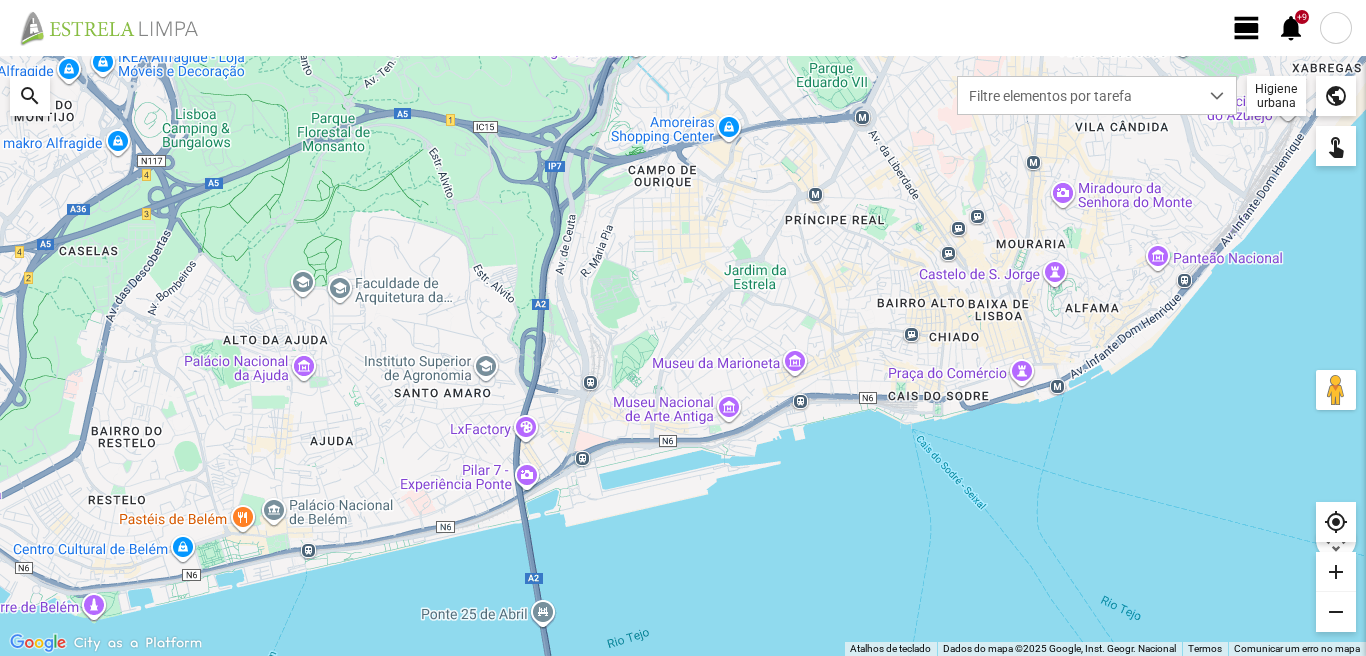click on "view_day" at bounding box center [1247, 28] 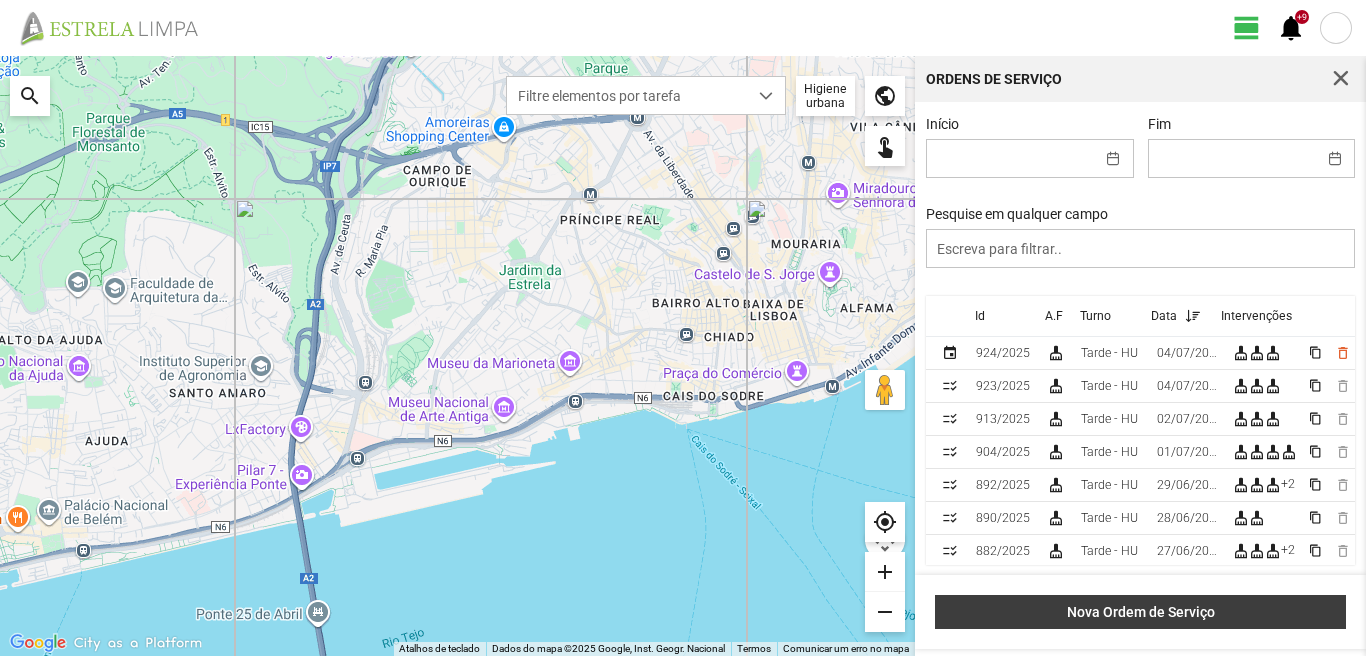 type 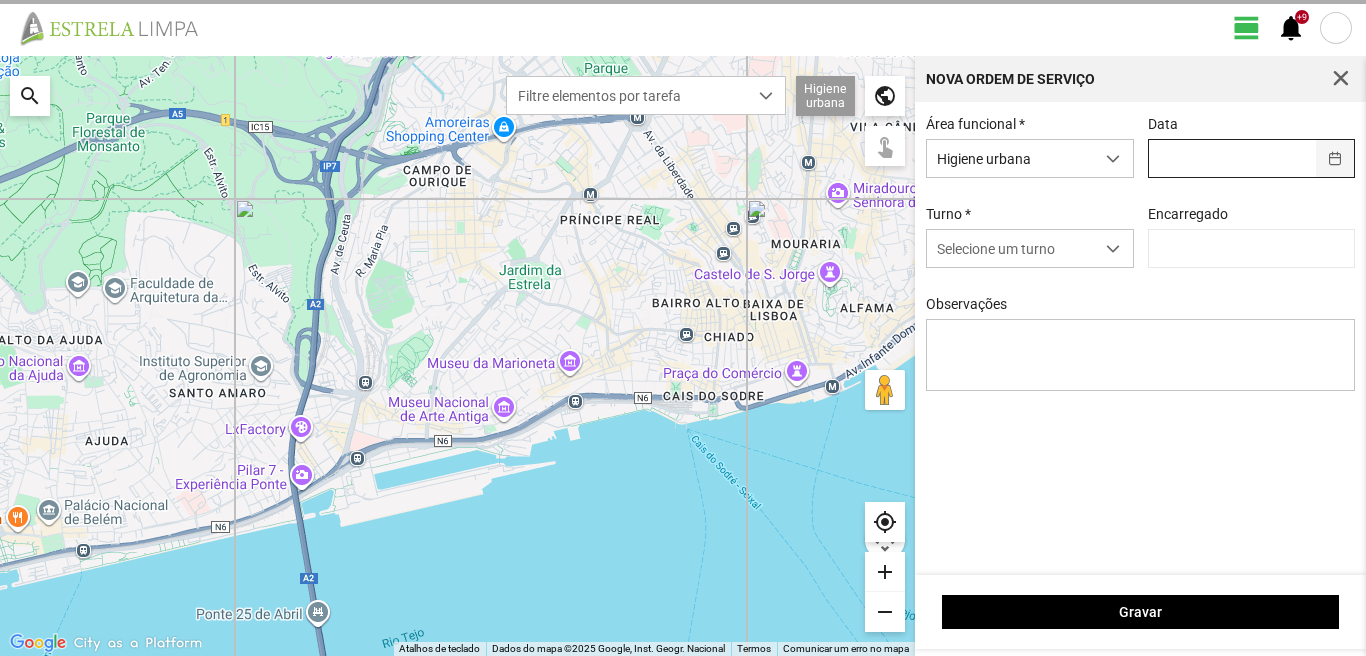 type 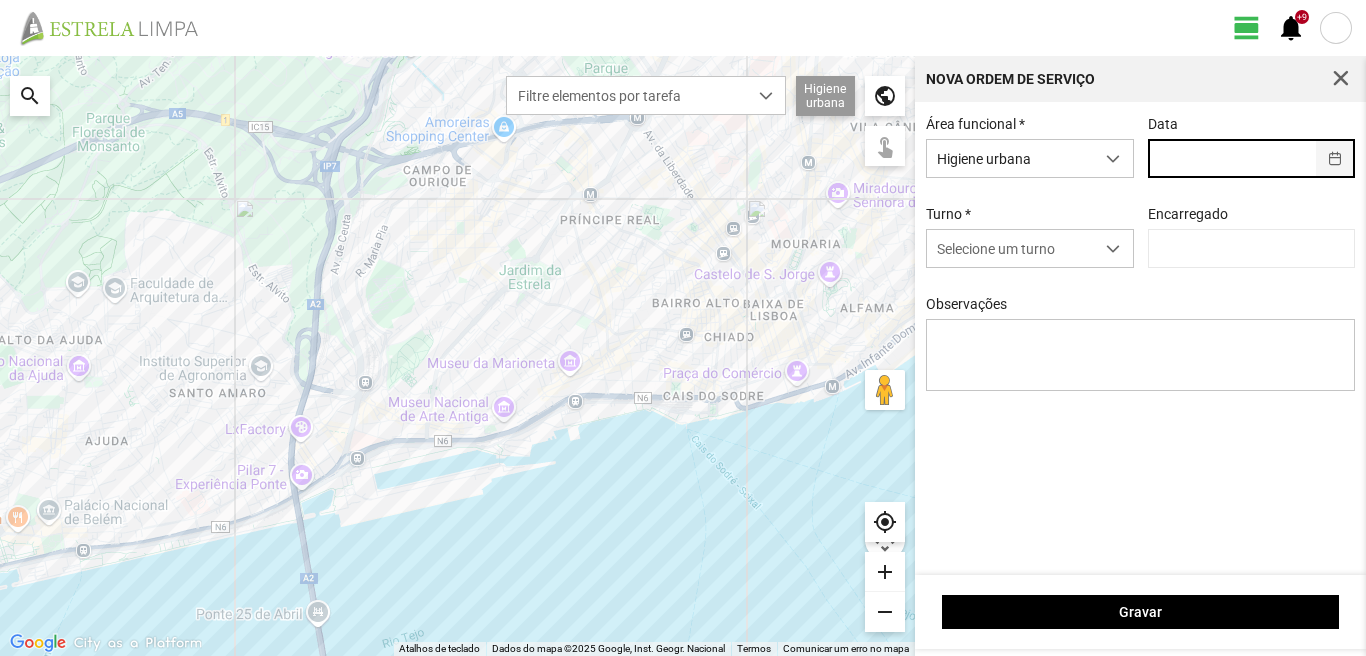 click at bounding box center [1335, 158] 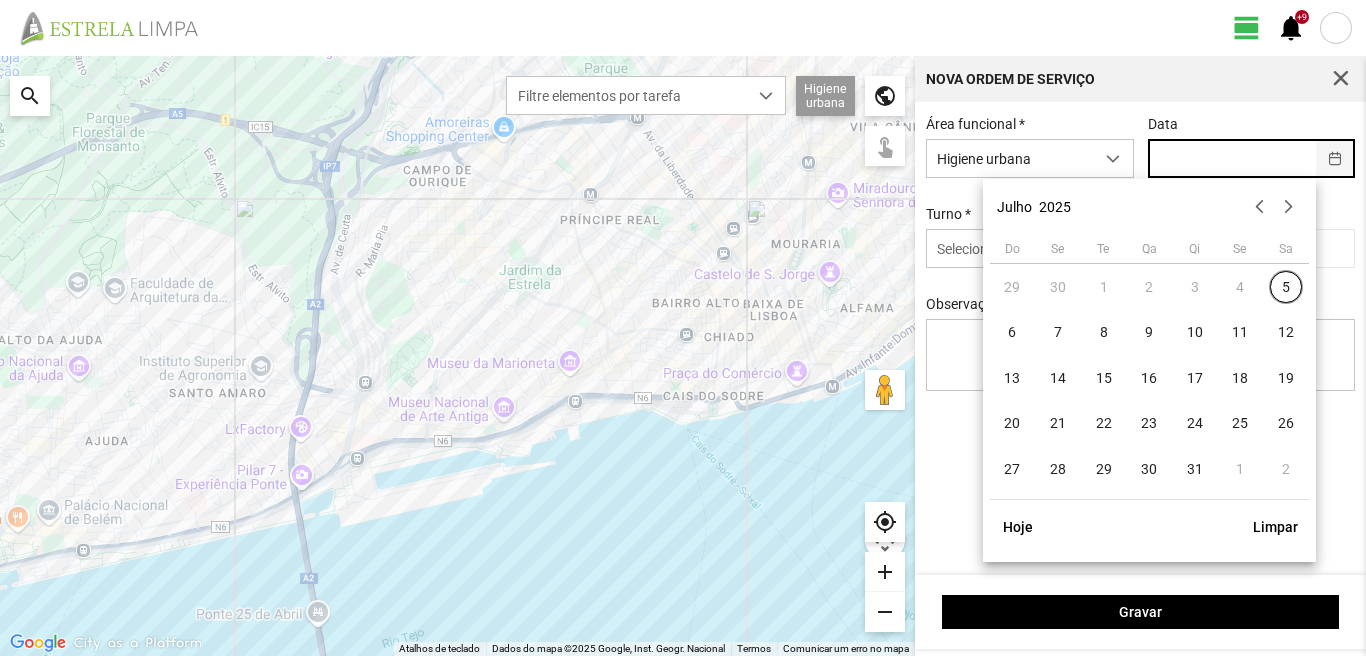 click at bounding box center (1336, 166) 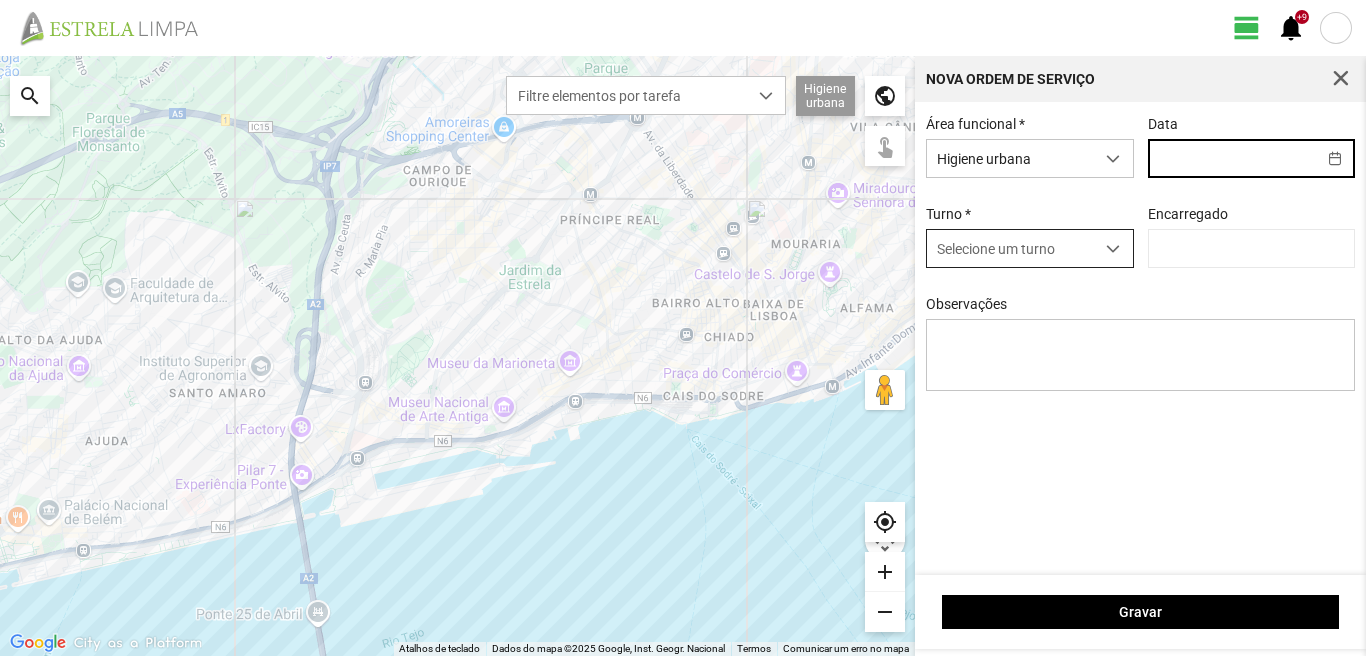 click at bounding box center [1113, 248] 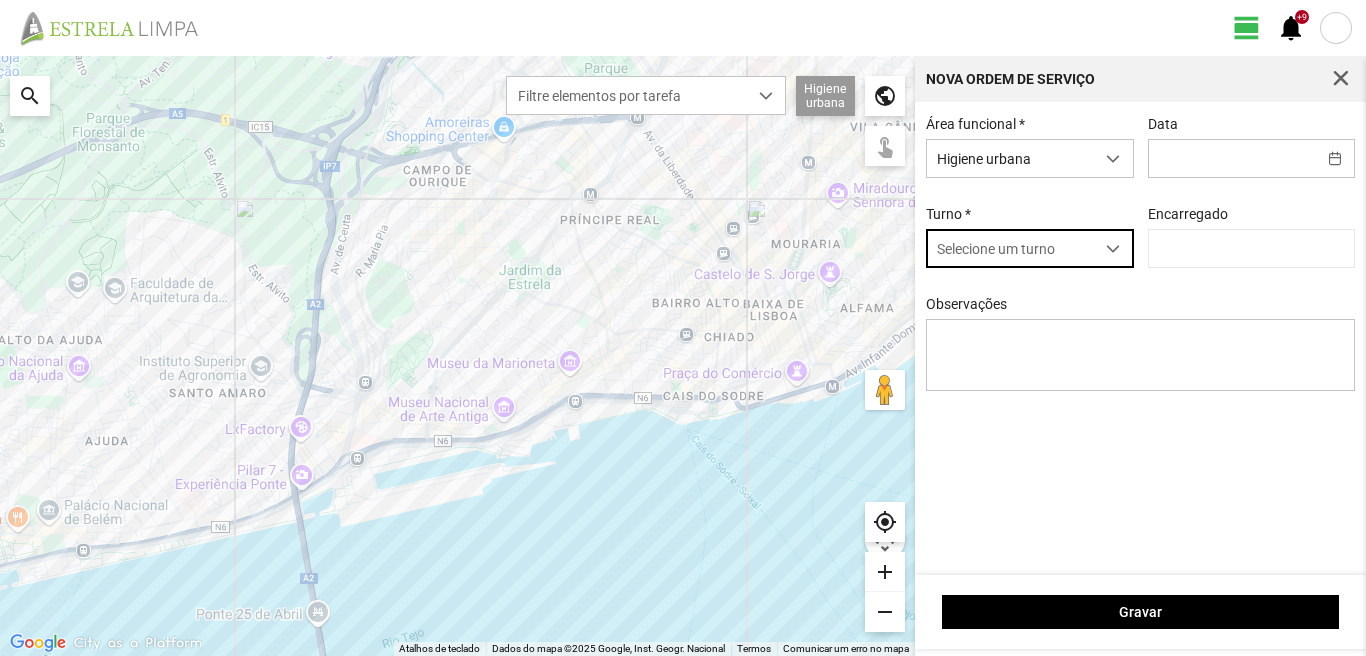 scroll, scrollTop: 11, scrollLeft: 89, axis: both 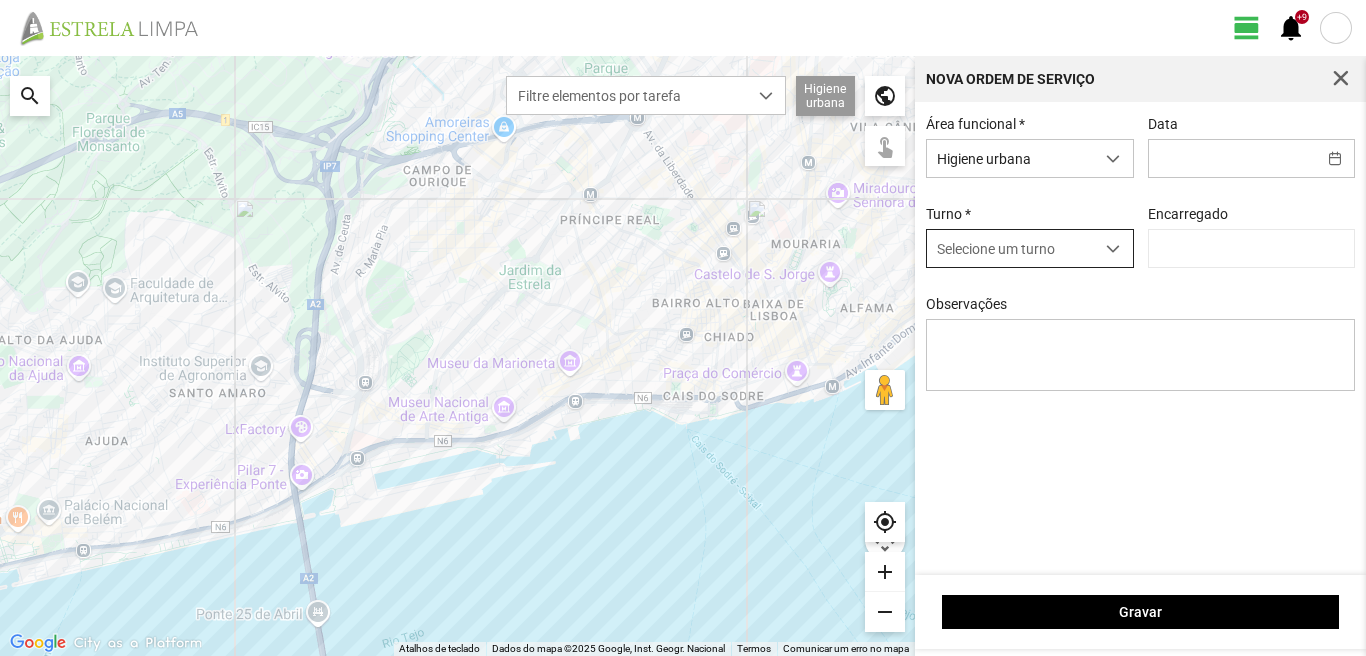 click at bounding box center [1113, 248] 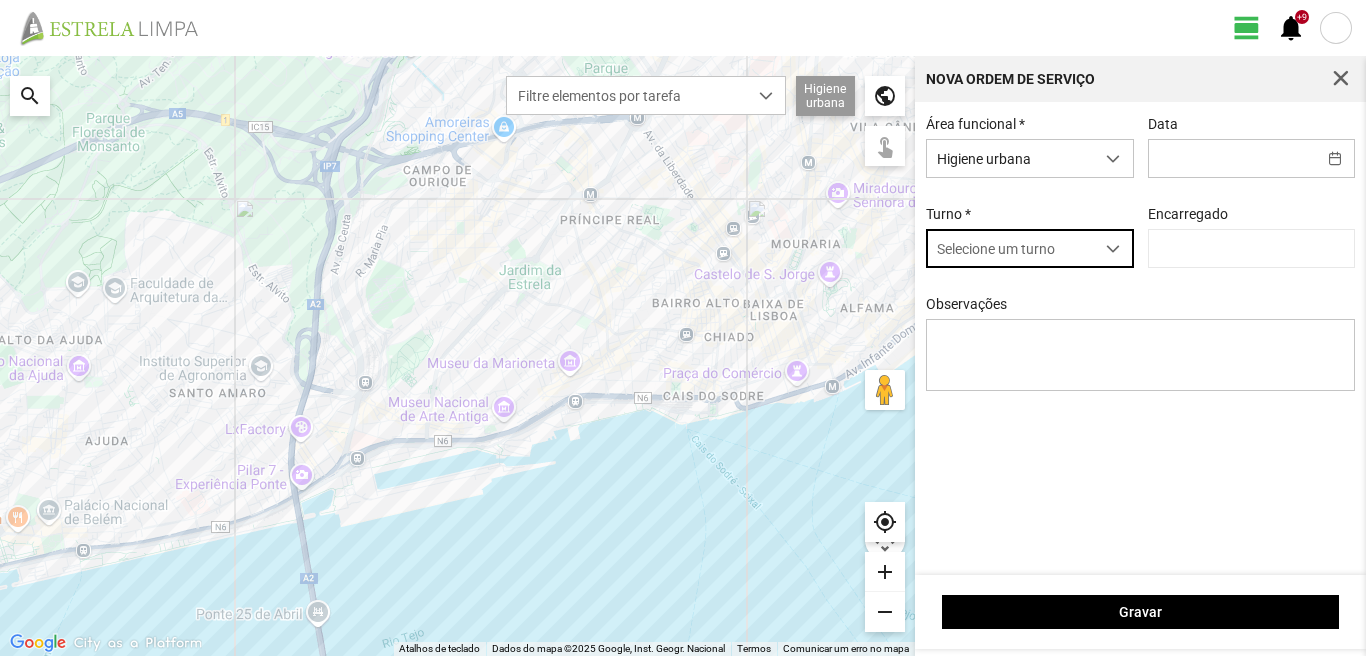 click at bounding box center [1113, 249] 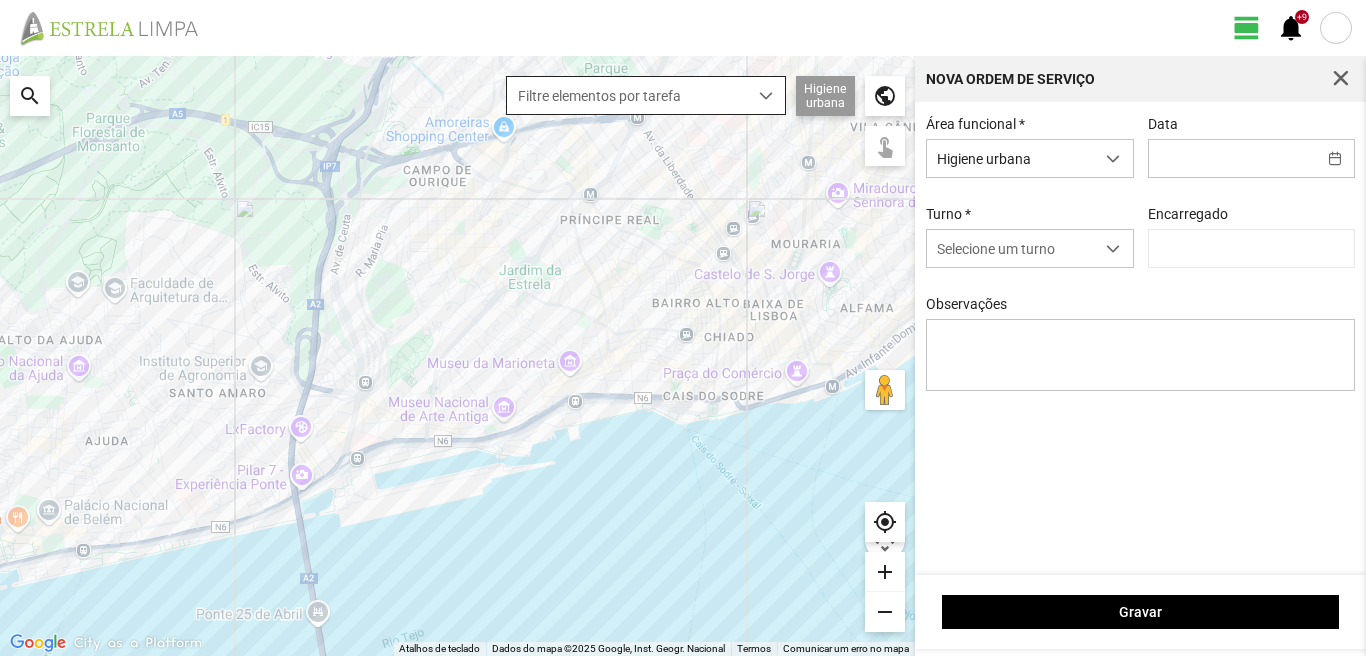 click on "Filtre elementos por tarefa" at bounding box center [627, 95] 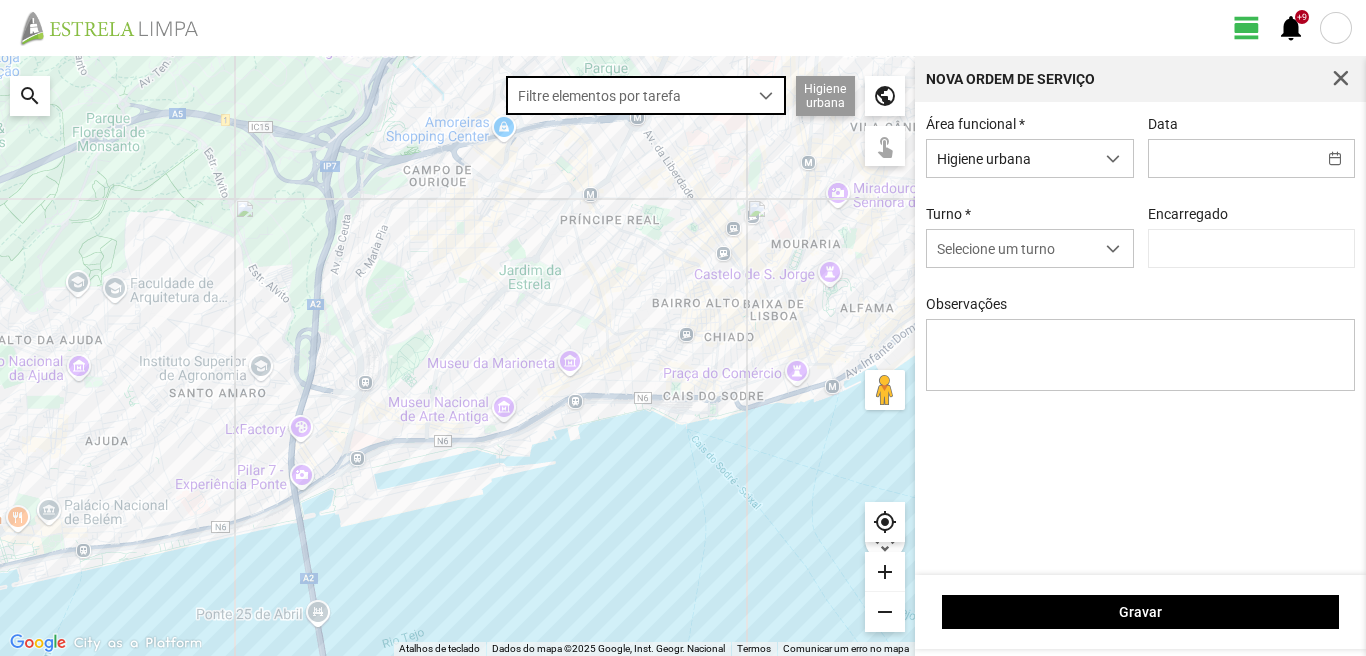 click on "Filtre elementos por tarefa" at bounding box center (627, 95) 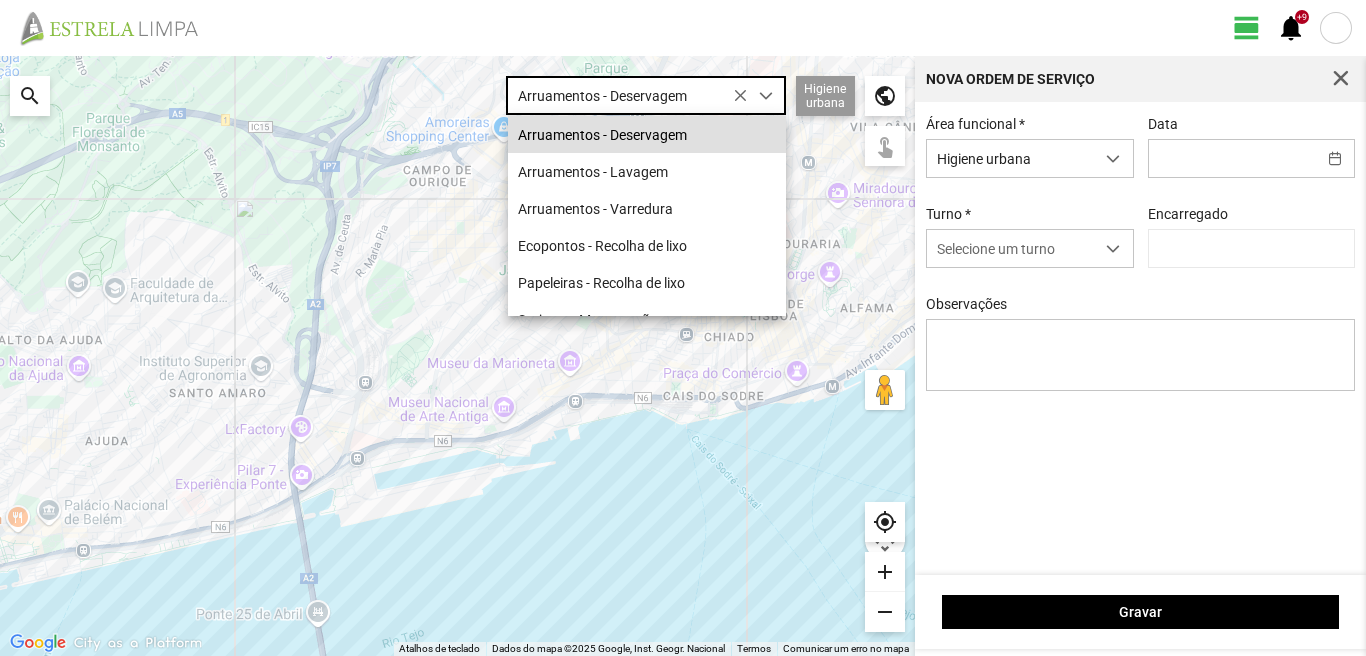 click on "Arruamentos - Deservagem" at bounding box center [647, 134] 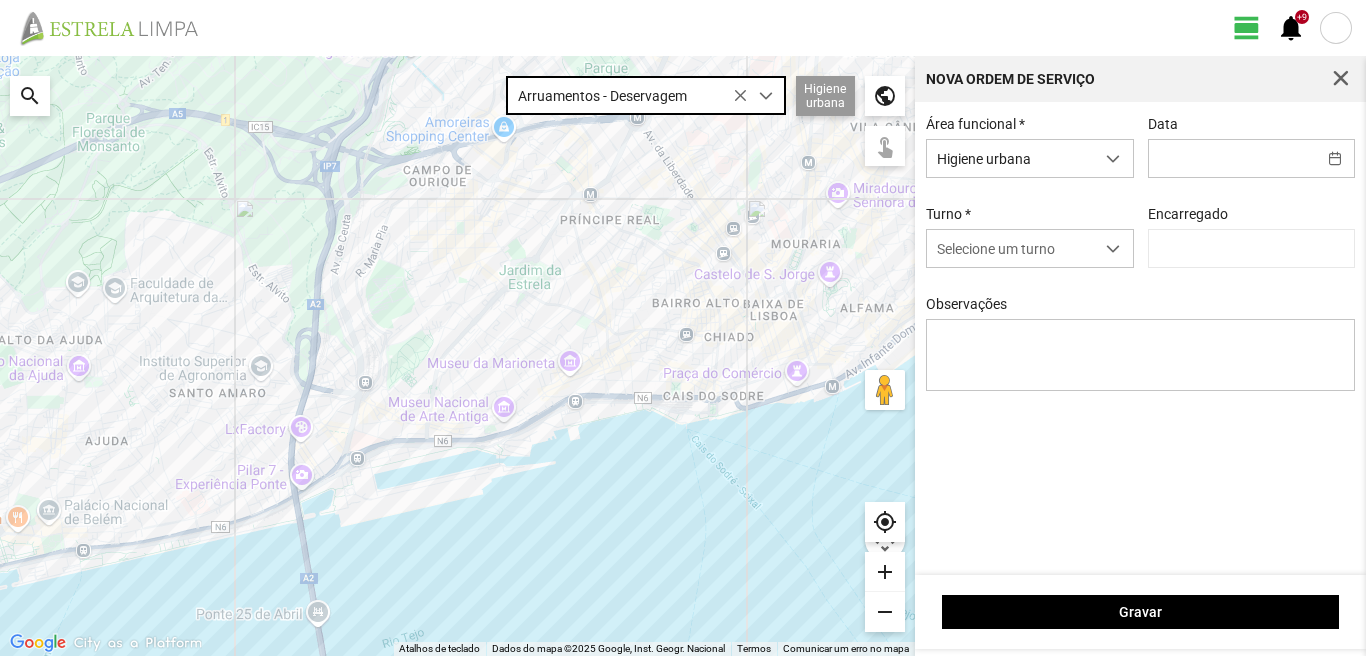 click on "search" at bounding box center (30, 96) 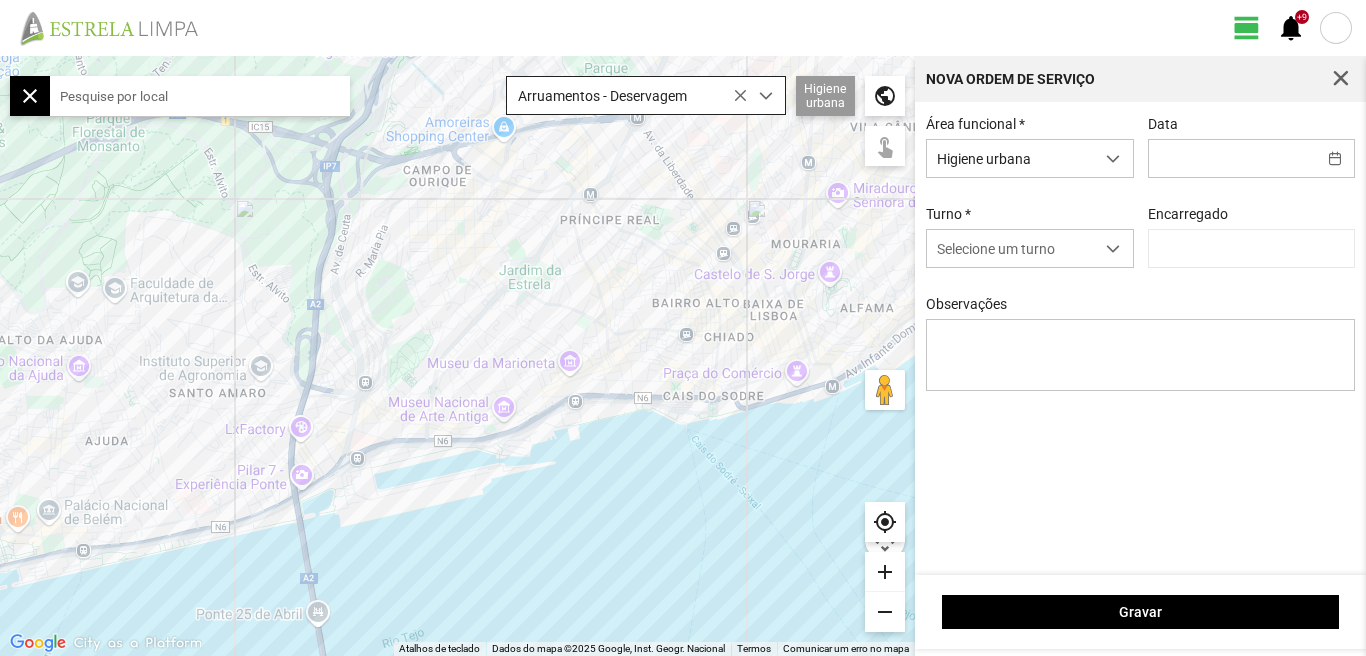 click at bounding box center (200, 96) 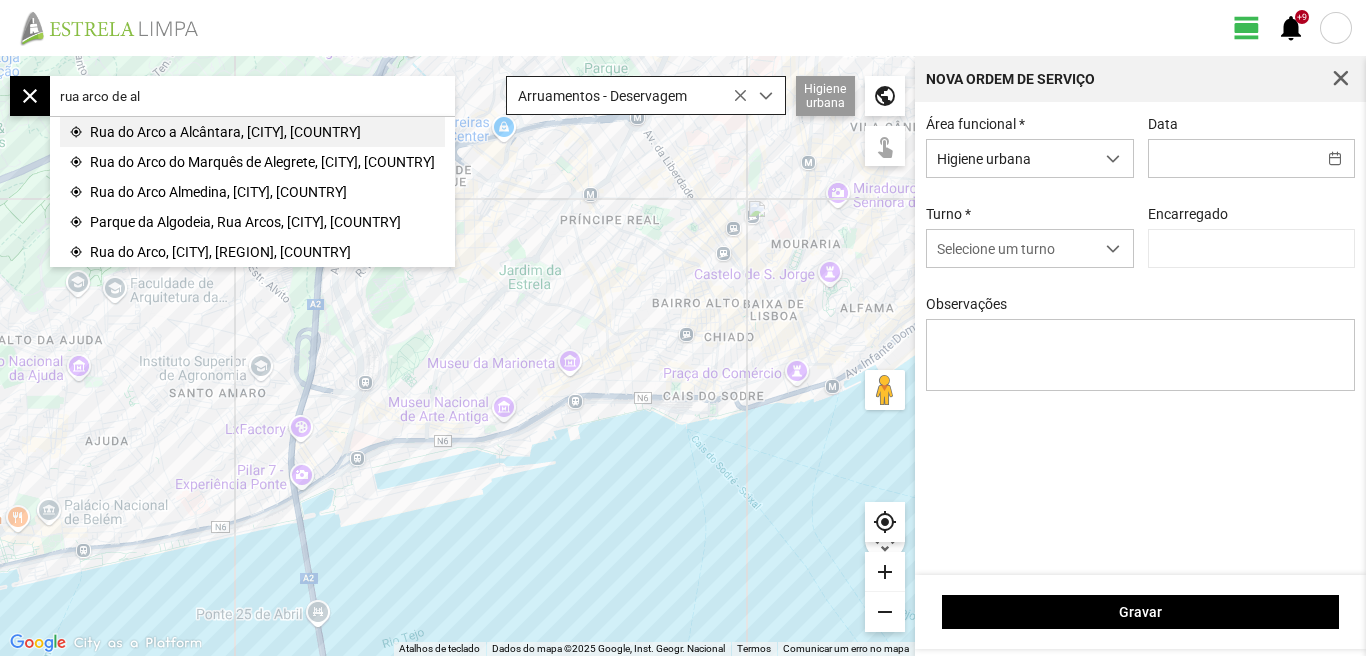 type on "rua arco de al" 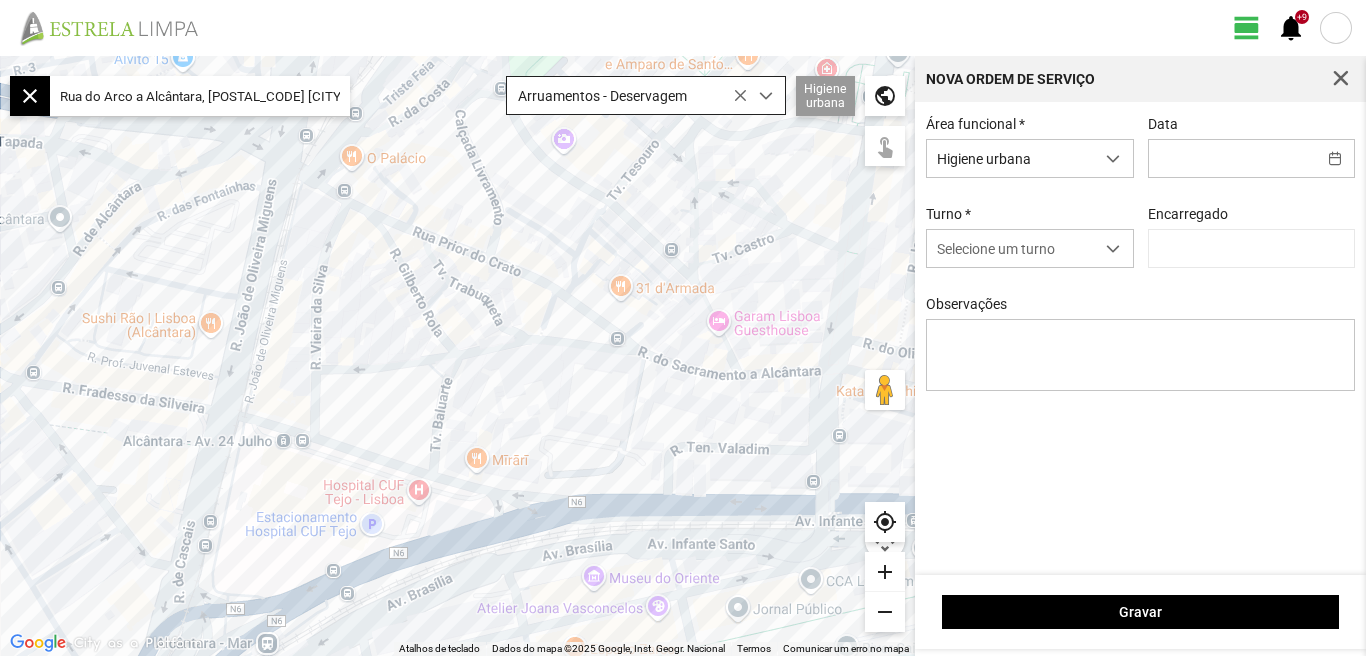 click on "add" at bounding box center [885, 572] 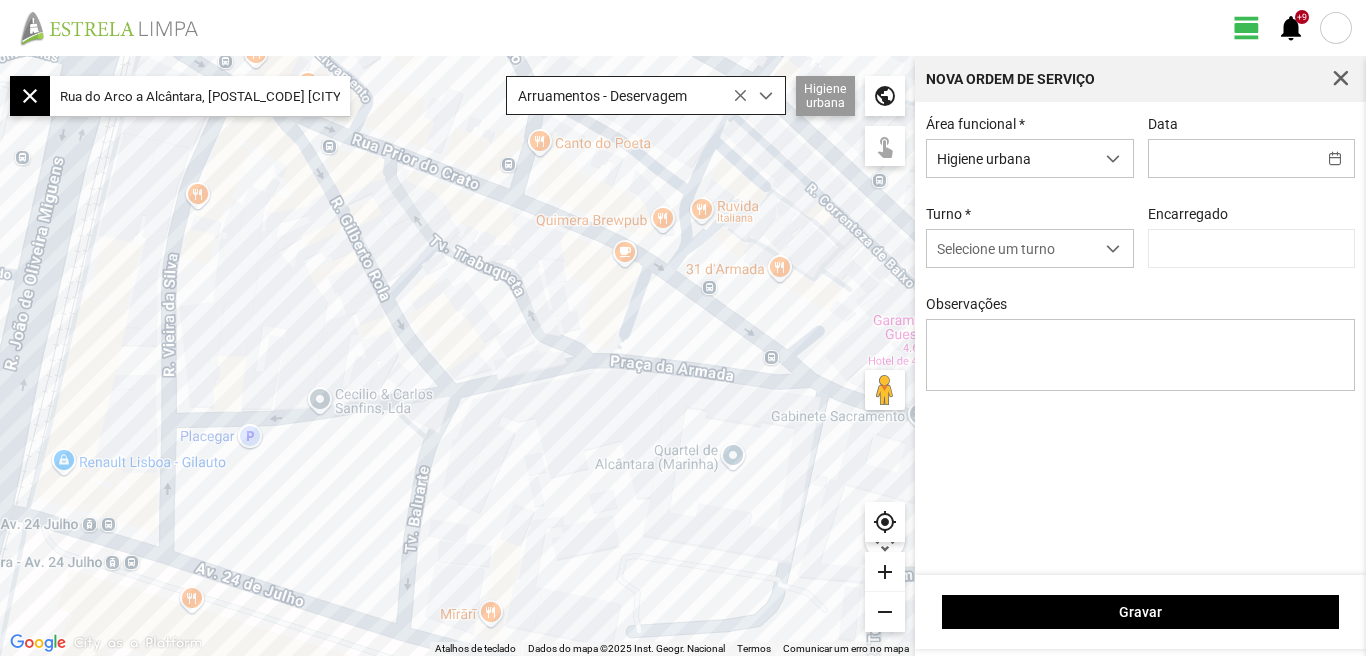 drag, startPoint x: 600, startPoint y: 462, endPoint x: 592, endPoint y: 481, distance: 20.615528 